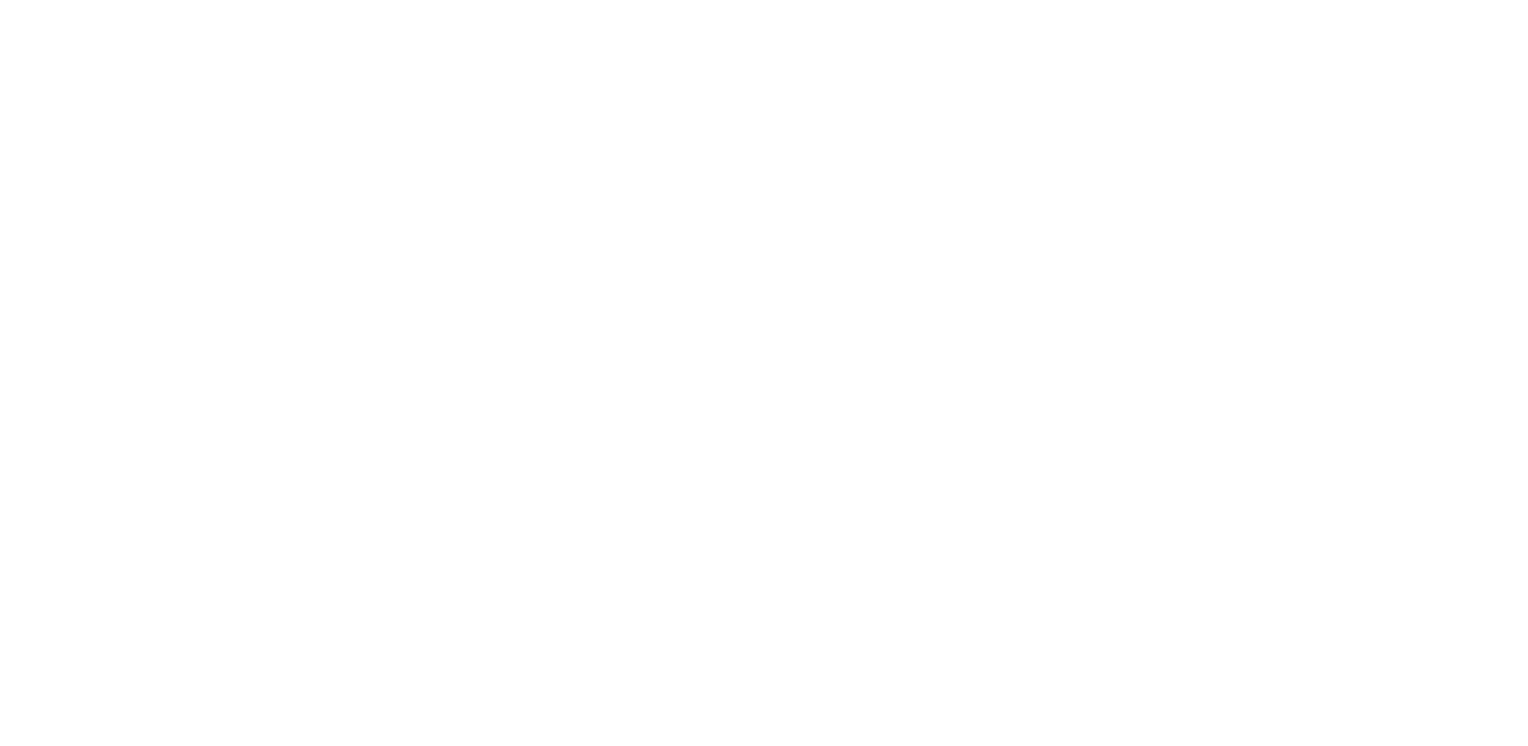scroll, scrollTop: 0, scrollLeft: 0, axis: both 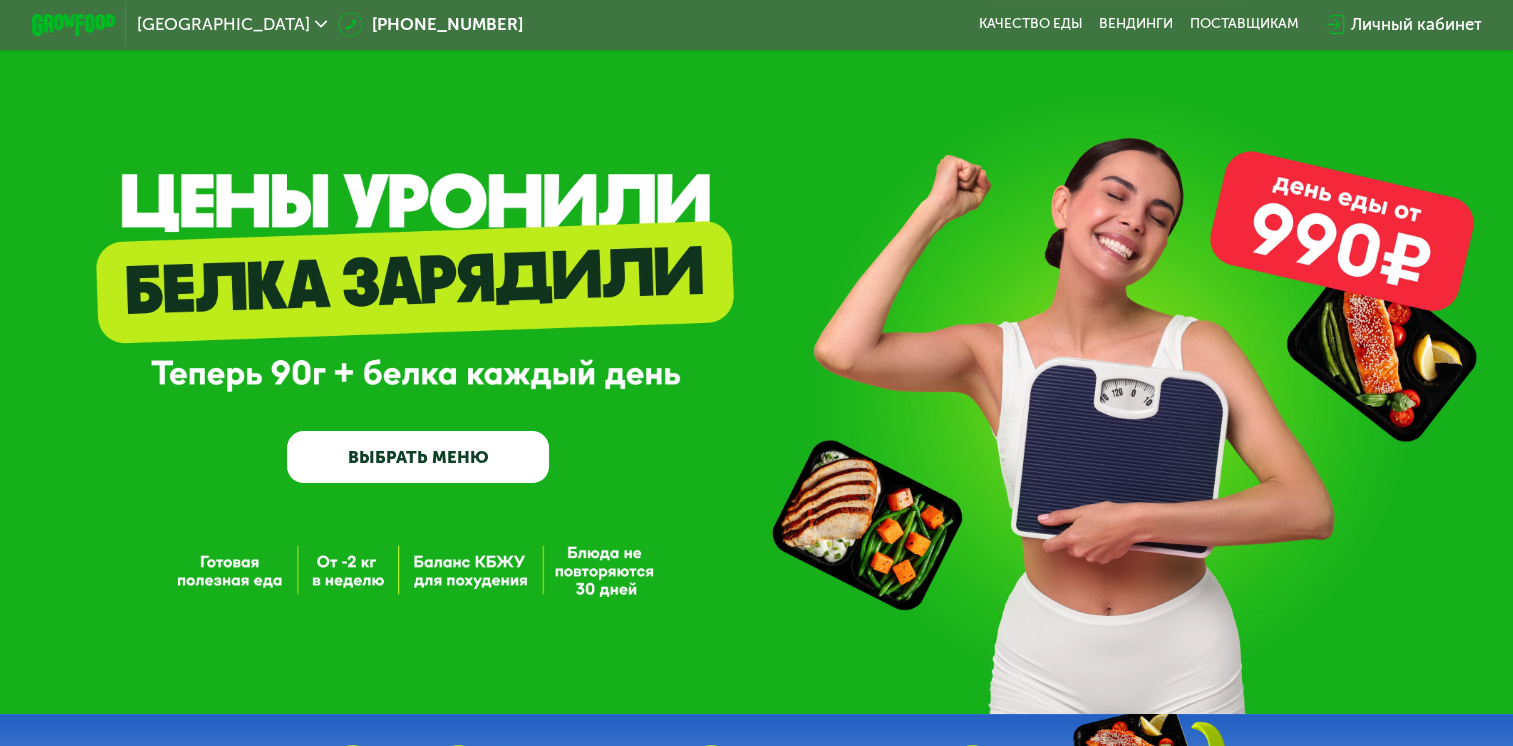 click on "ВЫБРАТЬ МЕНЮ" at bounding box center [418, 457] 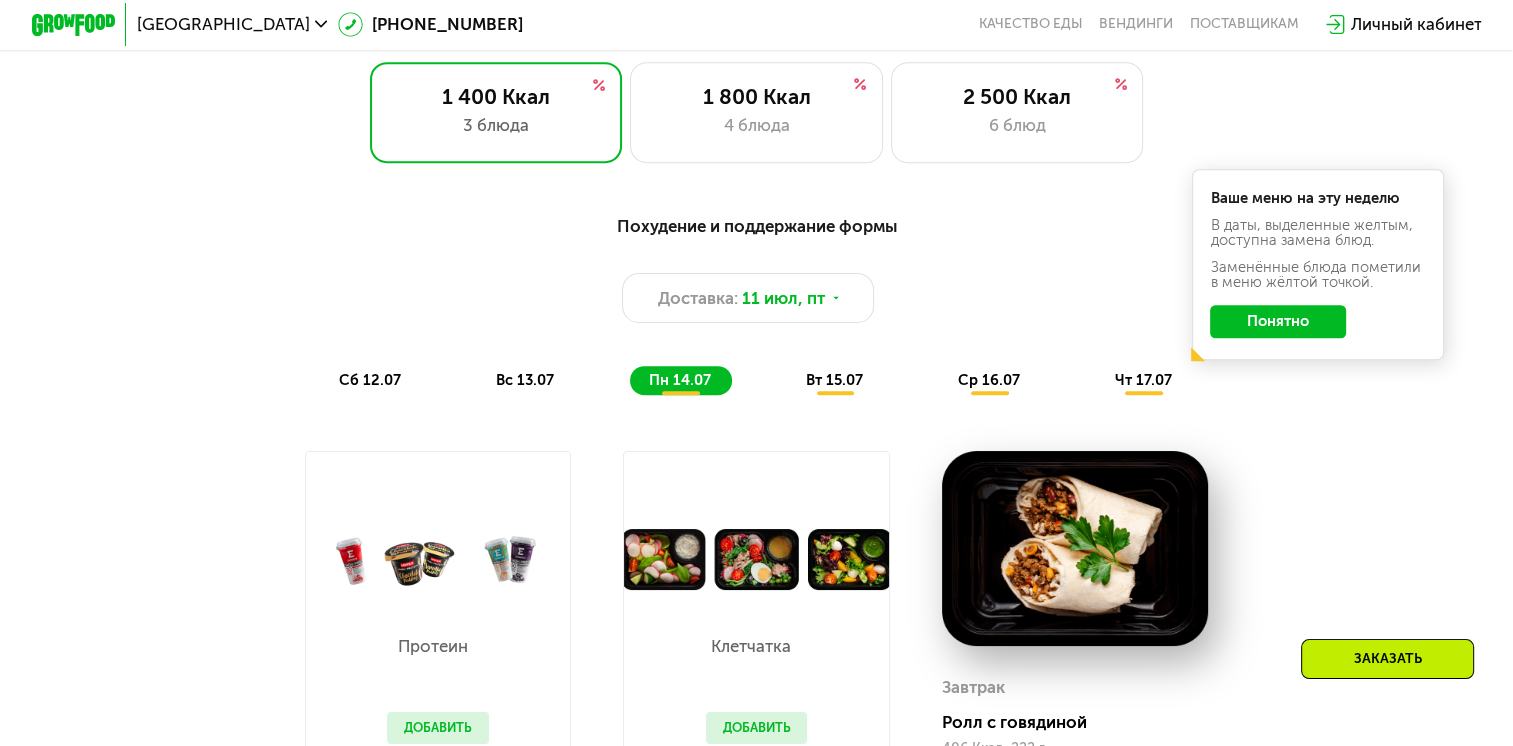scroll, scrollTop: 696, scrollLeft: 0, axis: vertical 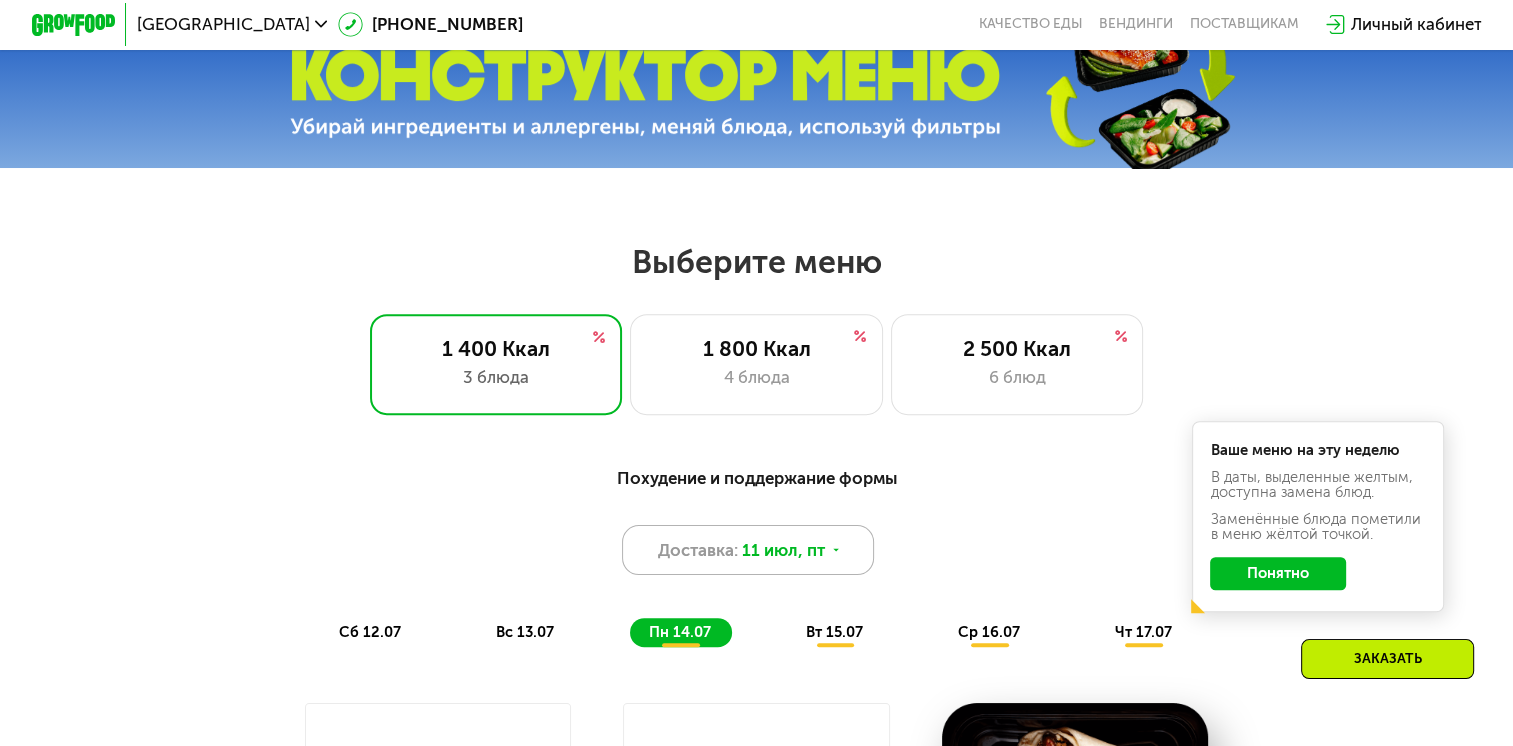 click 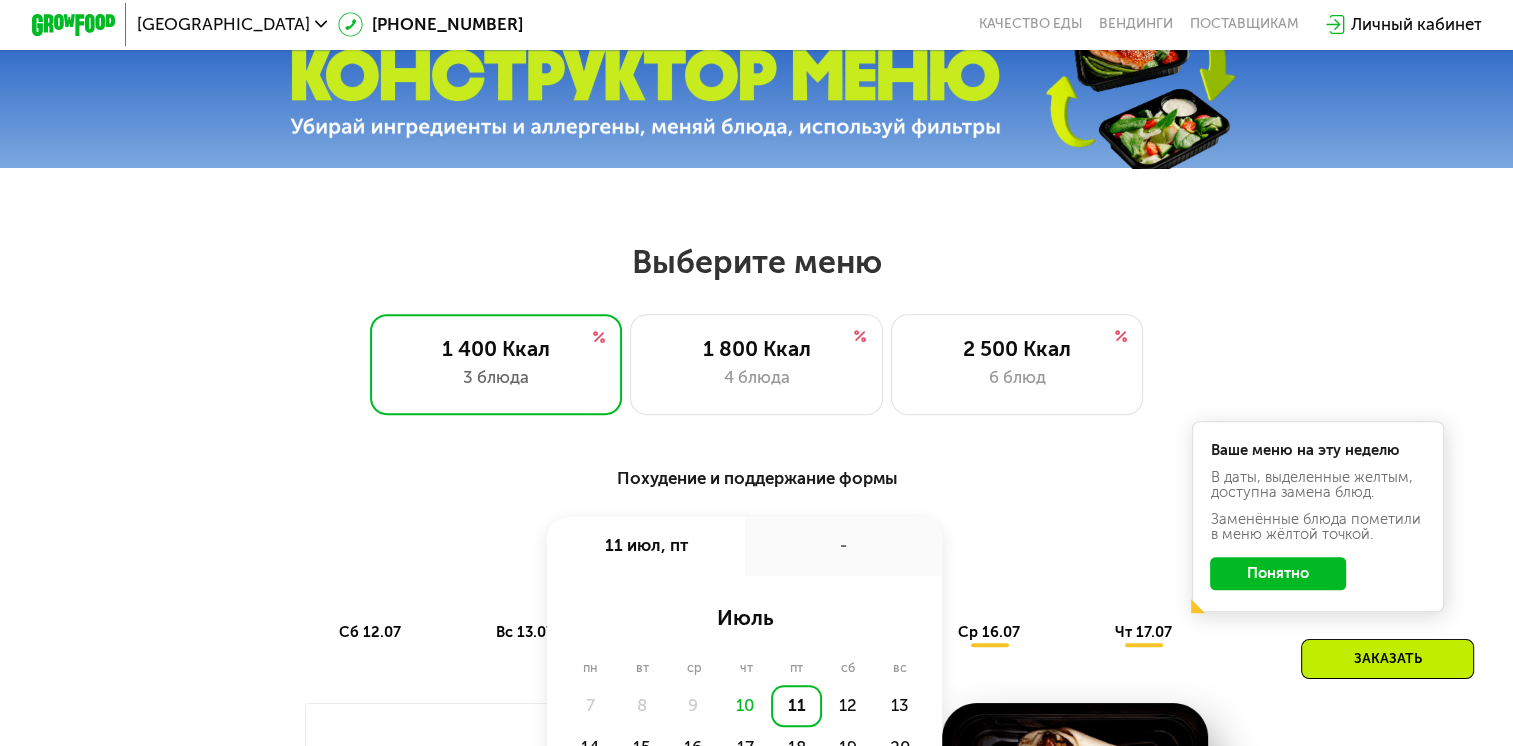 scroll, scrollTop: 1096, scrollLeft: 0, axis: vertical 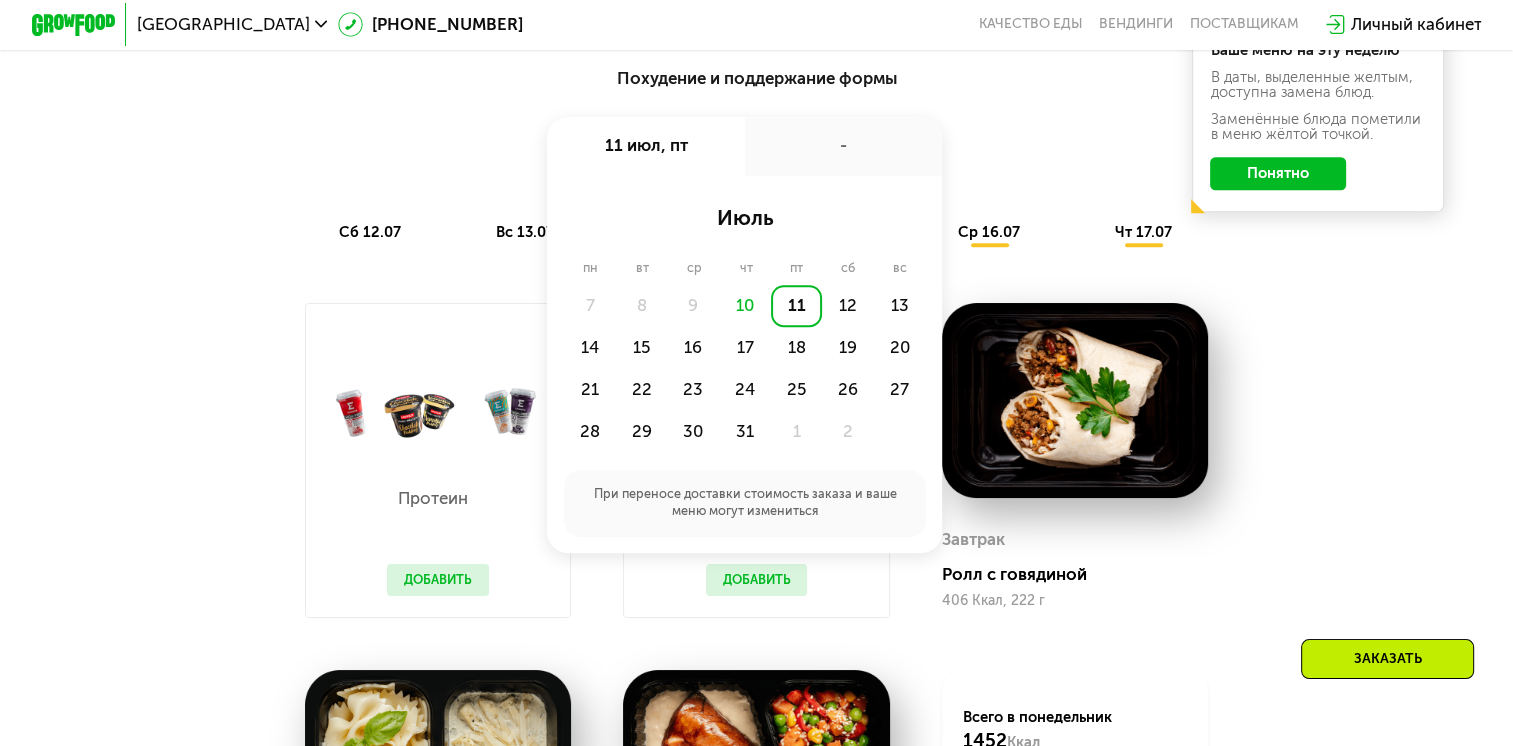 click on "Доставка: [DATE] июл, пт - июль пн вт ср чт пт сб вс 7 8 9 10 11 12 13 14 15 16 17 18 19 20 21 22 23 24 25 26 27 28 29 30 31 1 2  При переносе доставки стоимость заказа и ваше меню могут измениться" at bounding box center (756, 150) 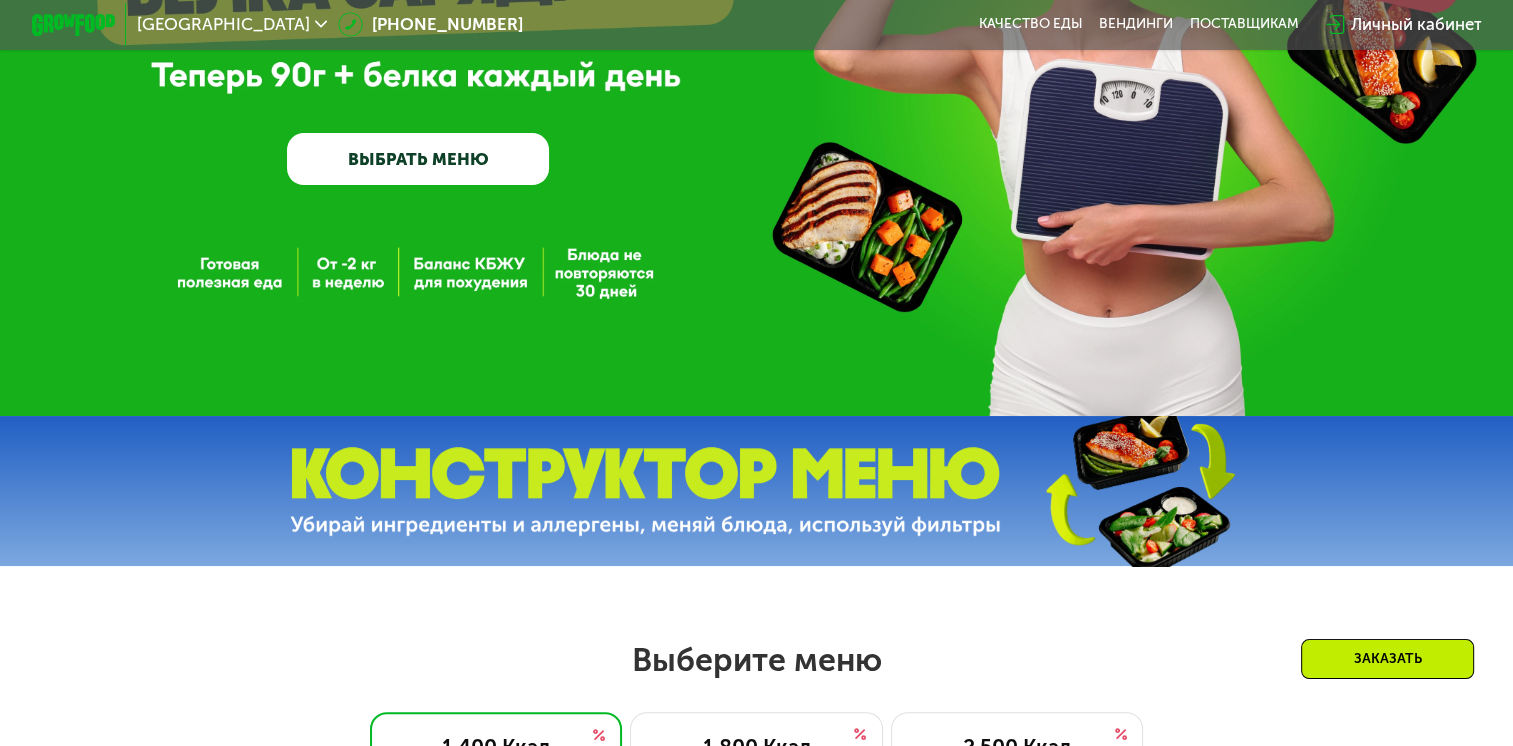 scroll, scrollTop: 300, scrollLeft: 0, axis: vertical 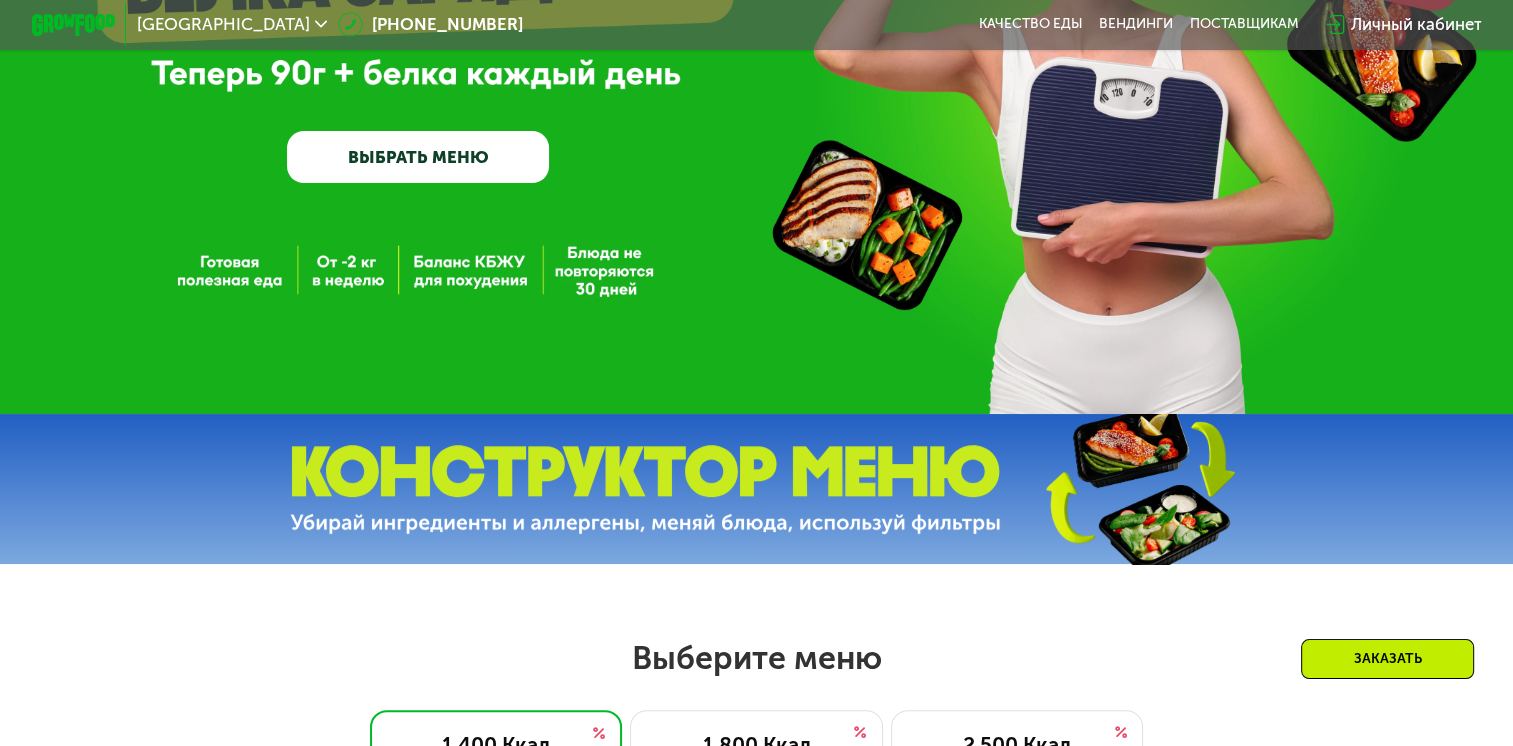 drag, startPoint x: 860, startPoint y: 527, endPoint x: 1191, endPoint y: 599, distance: 338.74033 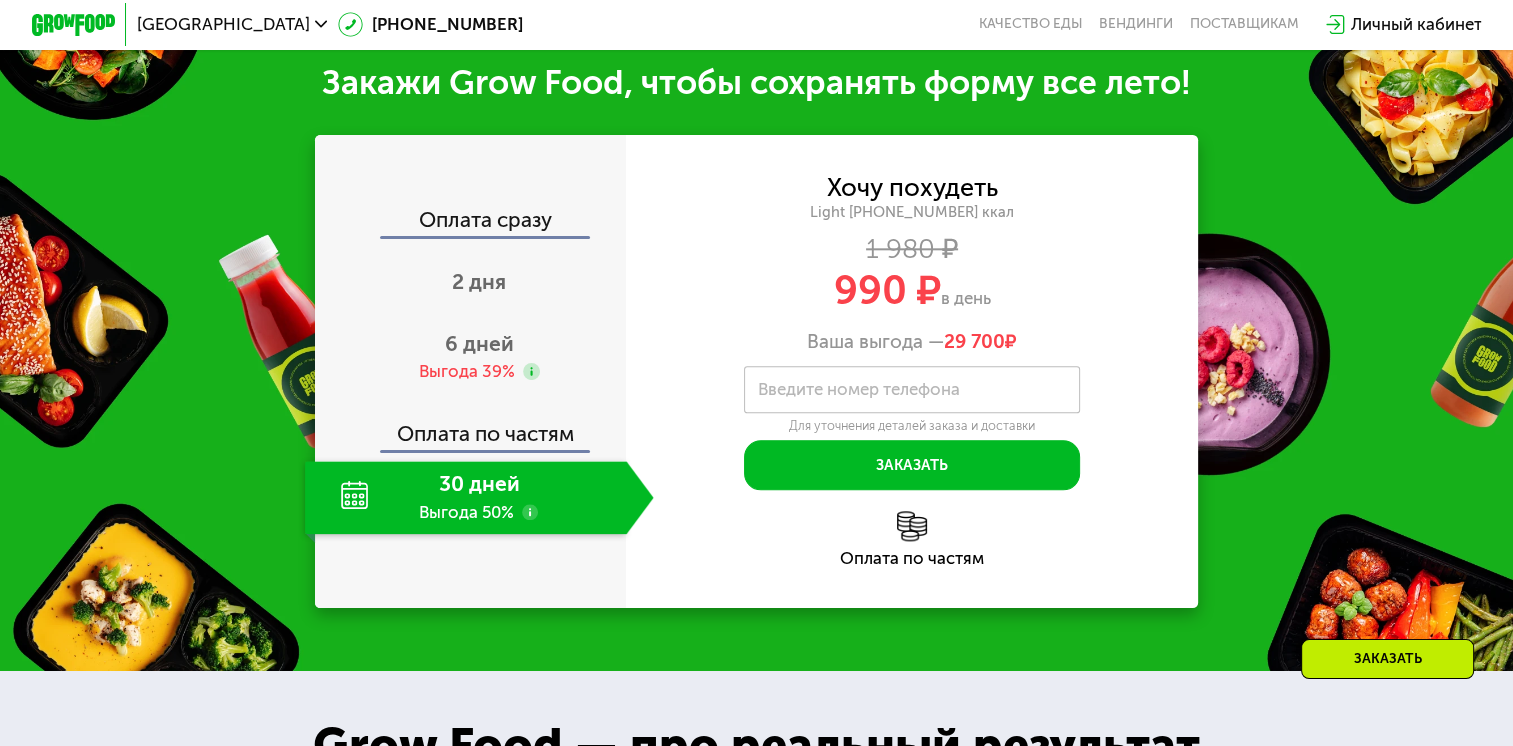 scroll, scrollTop: 2224, scrollLeft: 0, axis: vertical 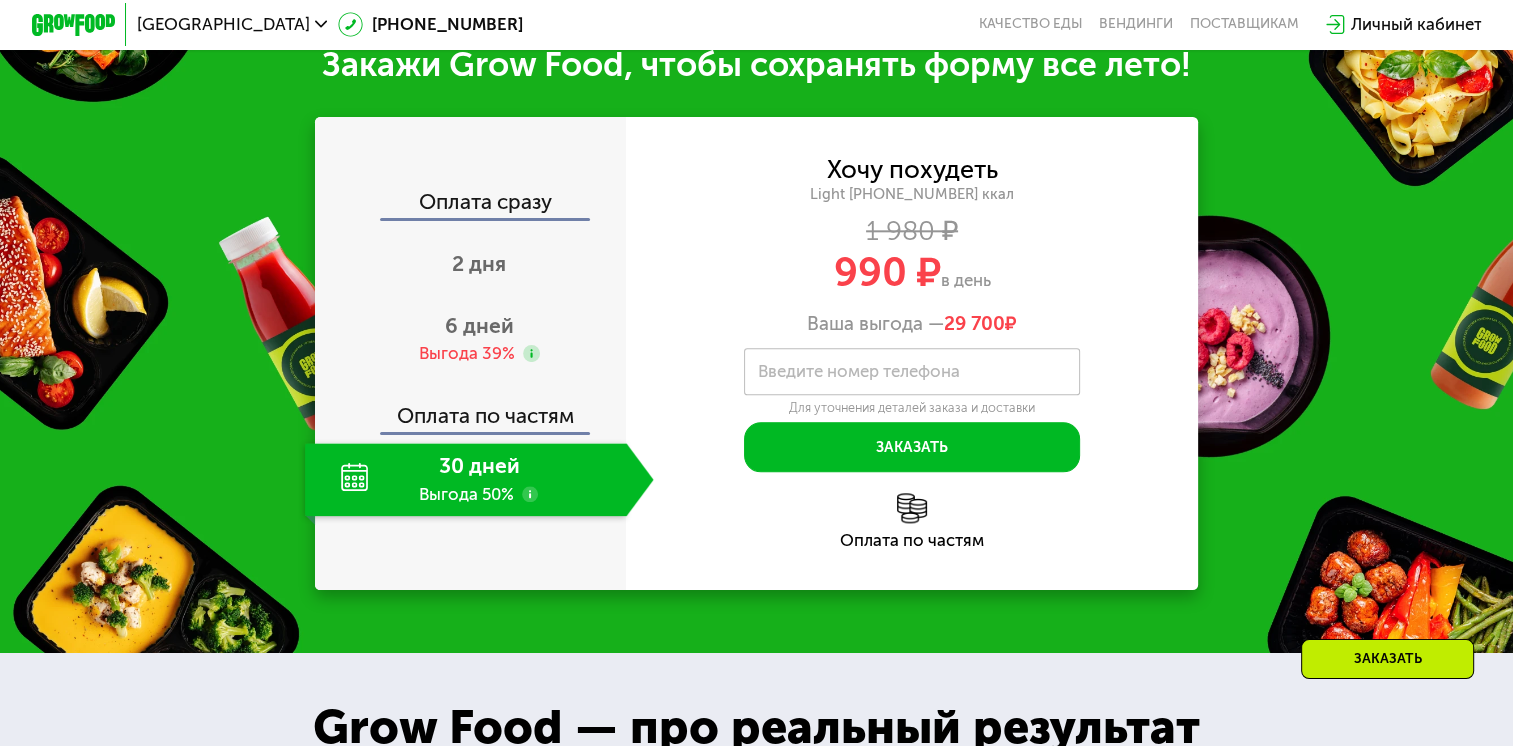 click on "30 дней Выгода 50%" 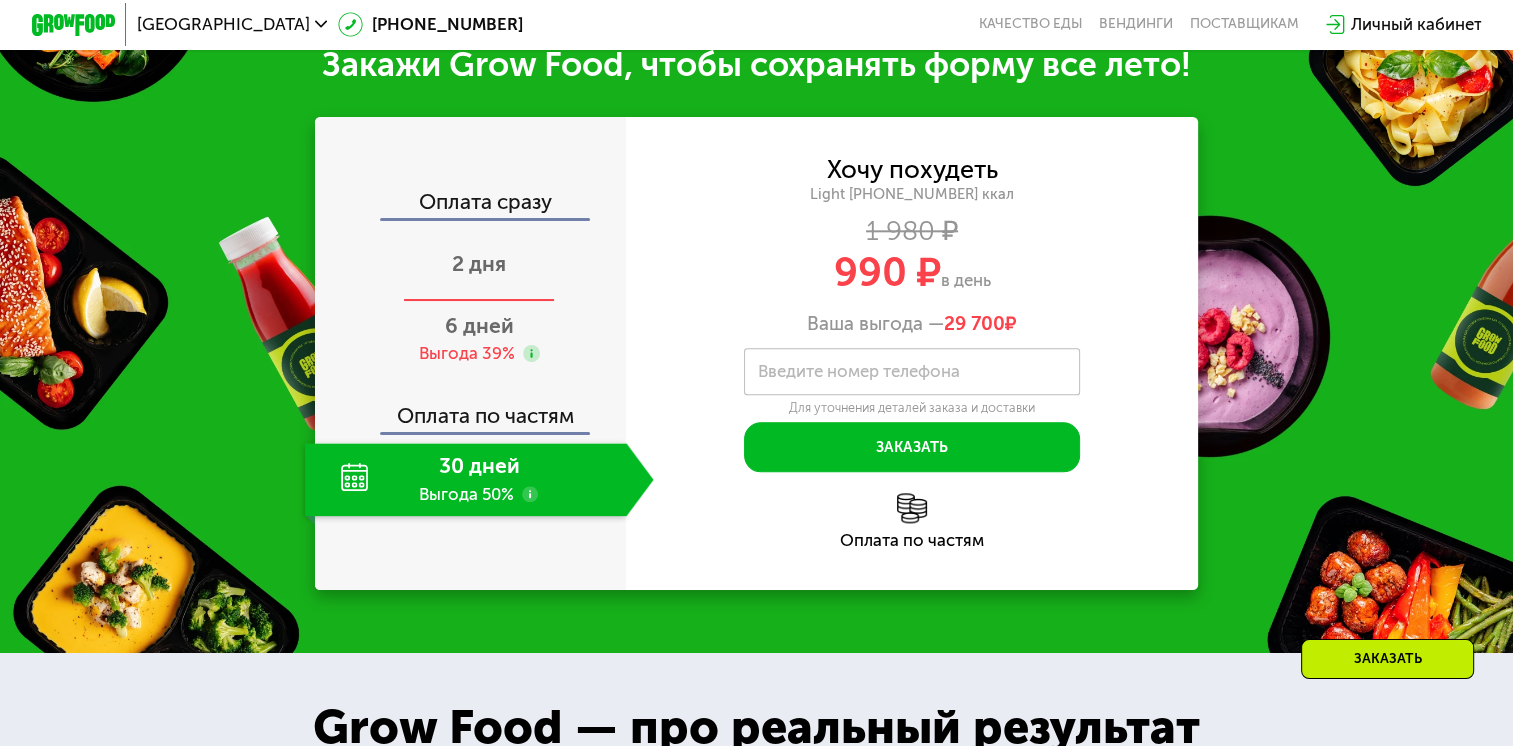 click on "2 дня" at bounding box center [479, 266] 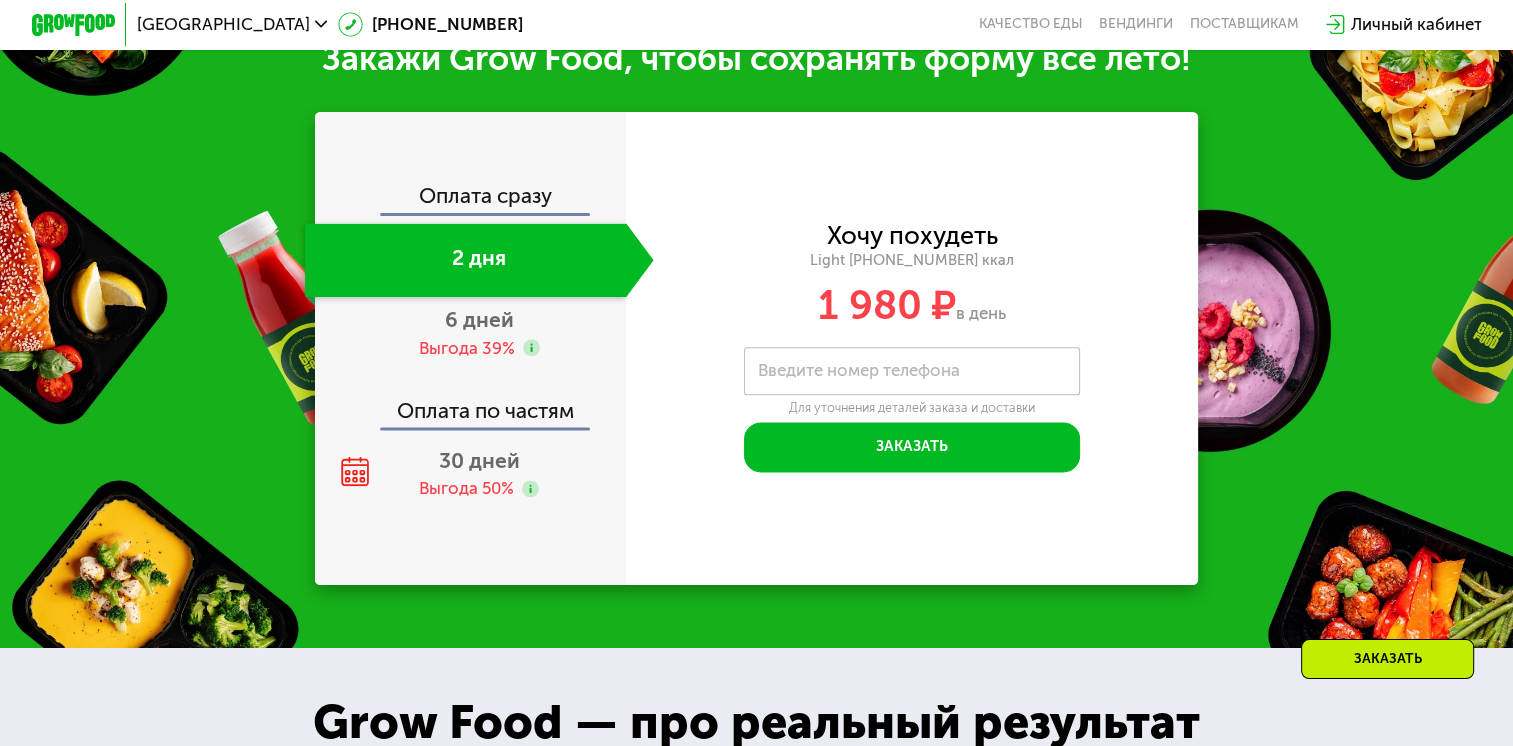 scroll, scrollTop: 2091, scrollLeft: 0, axis: vertical 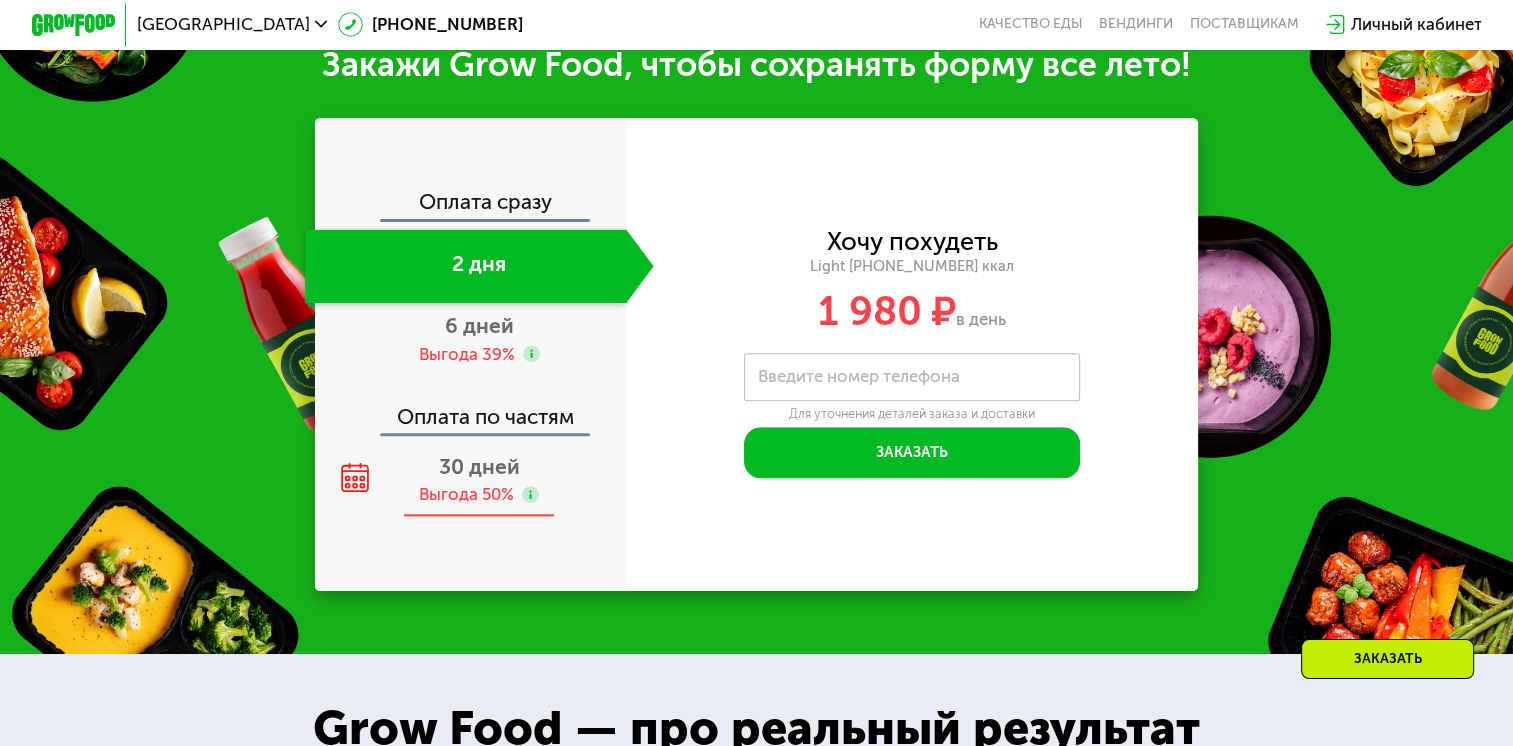 click on "30 дней" at bounding box center [479, 466] 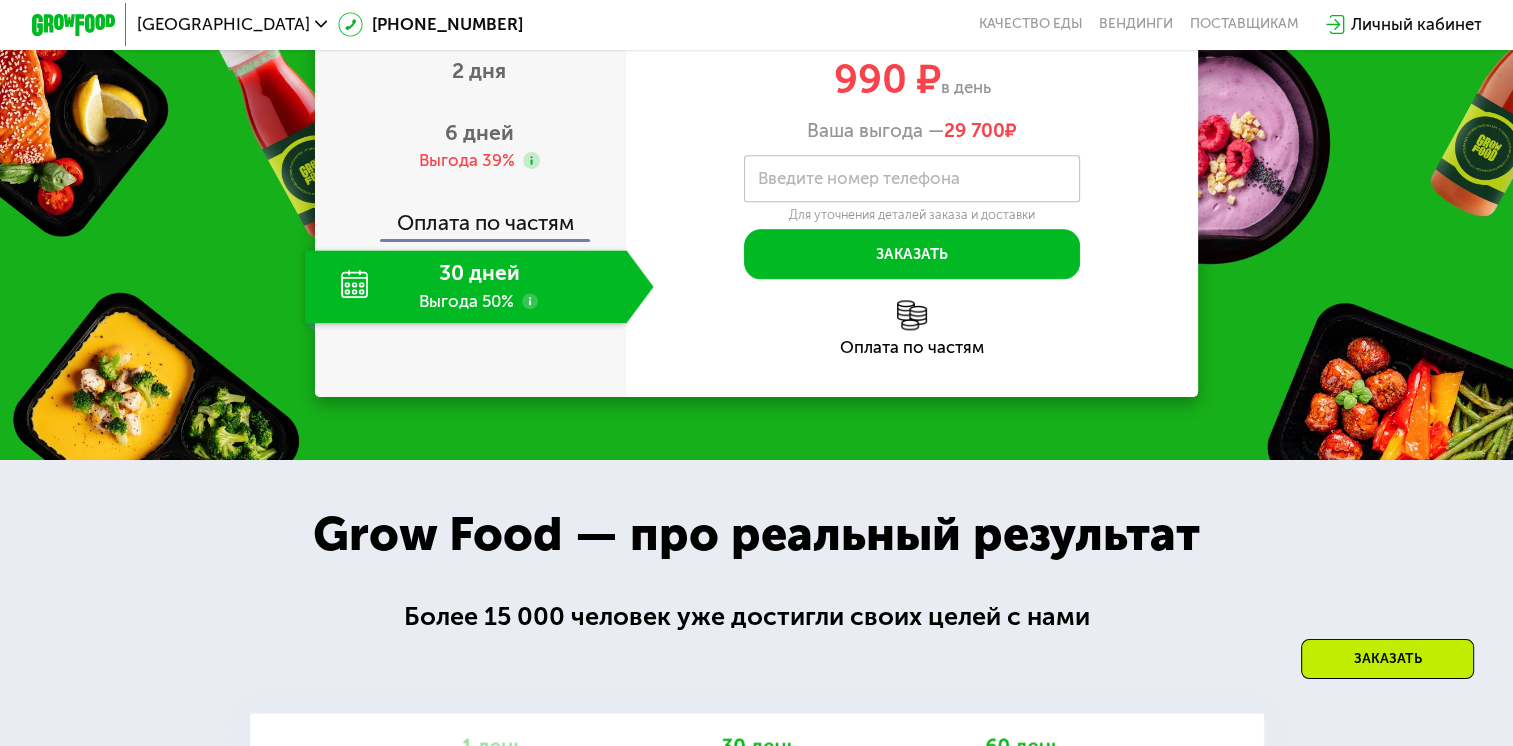 scroll, scrollTop: 2224, scrollLeft: 0, axis: vertical 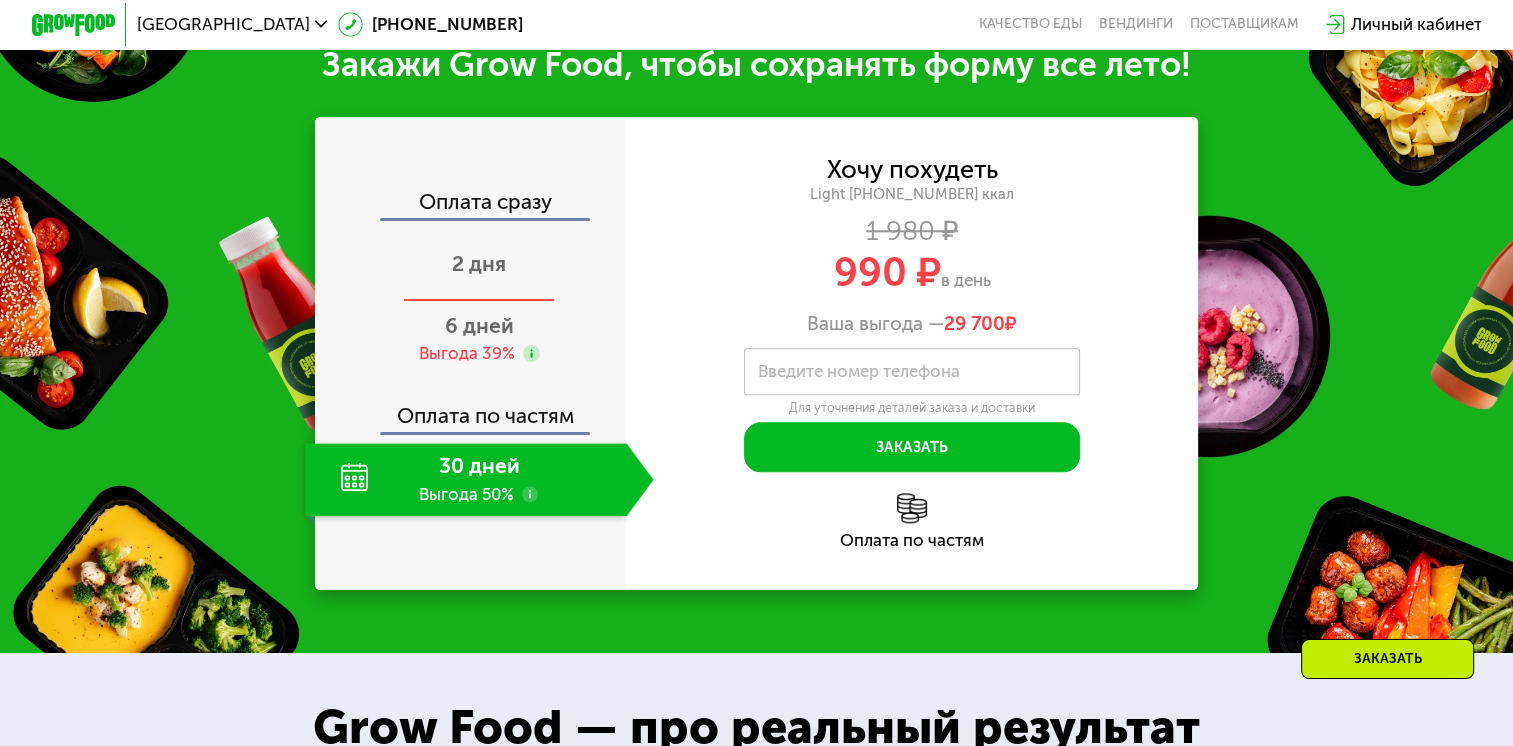 click on "2 дня" at bounding box center (479, 266) 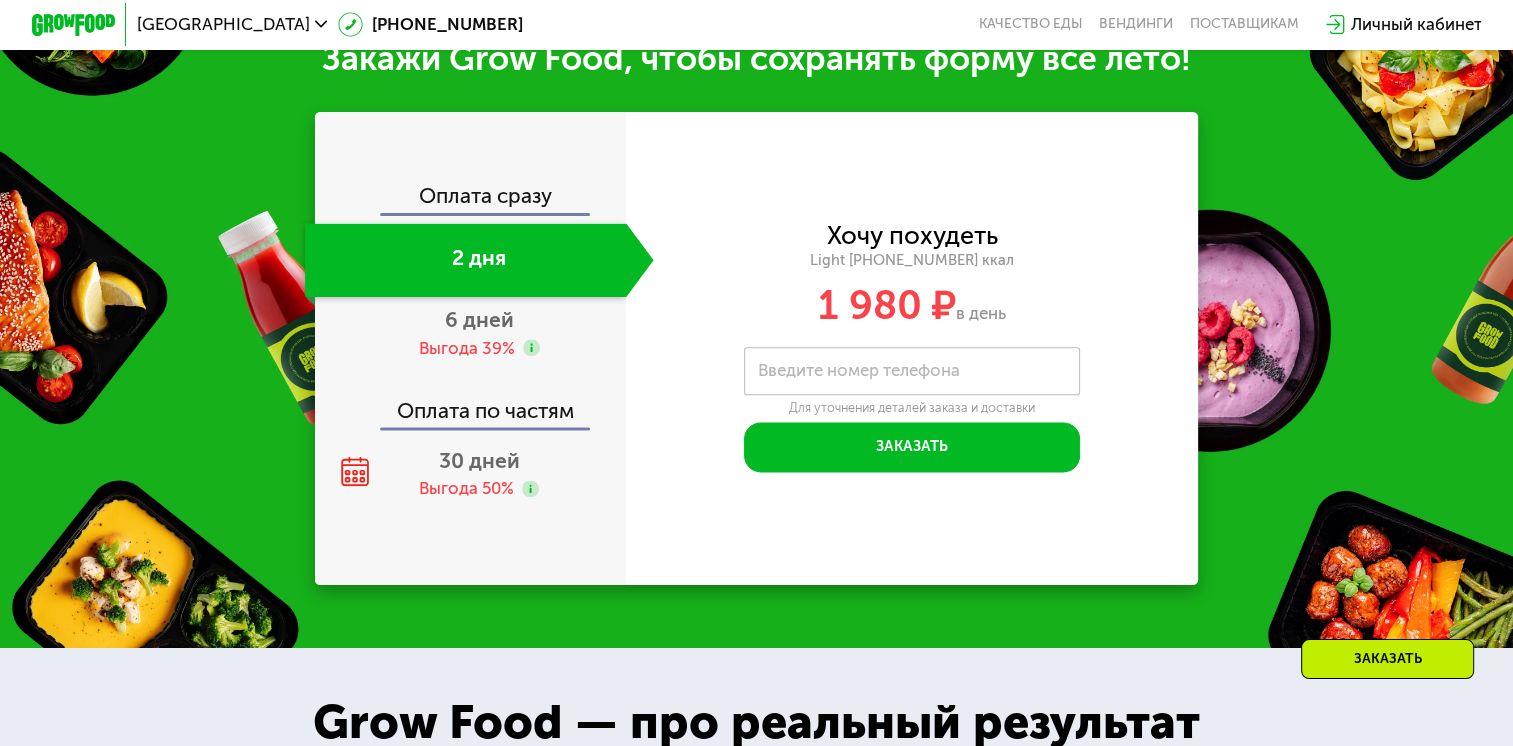 scroll, scrollTop: 2091, scrollLeft: 0, axis: vertical 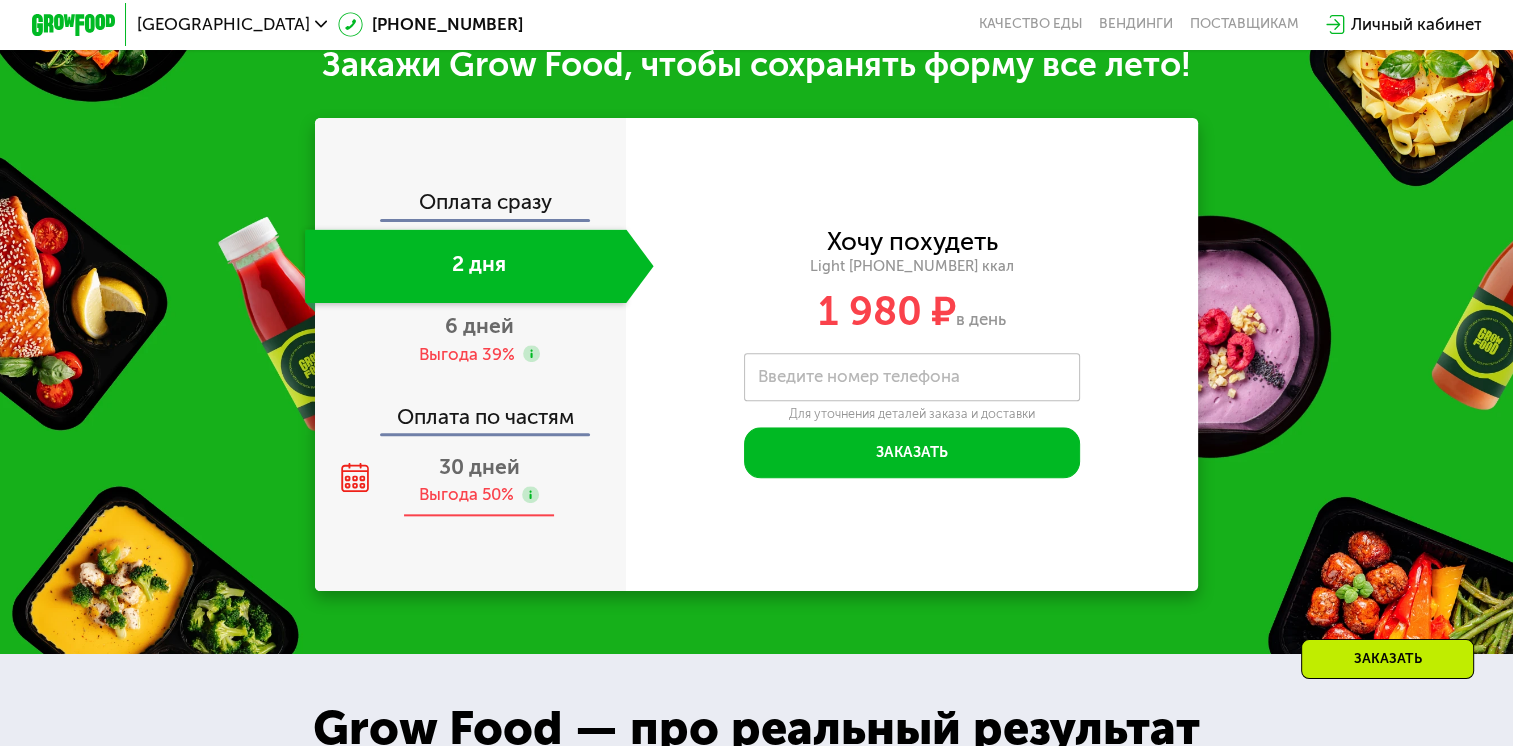 click on "30 дней" at bounding box center [479, 466] 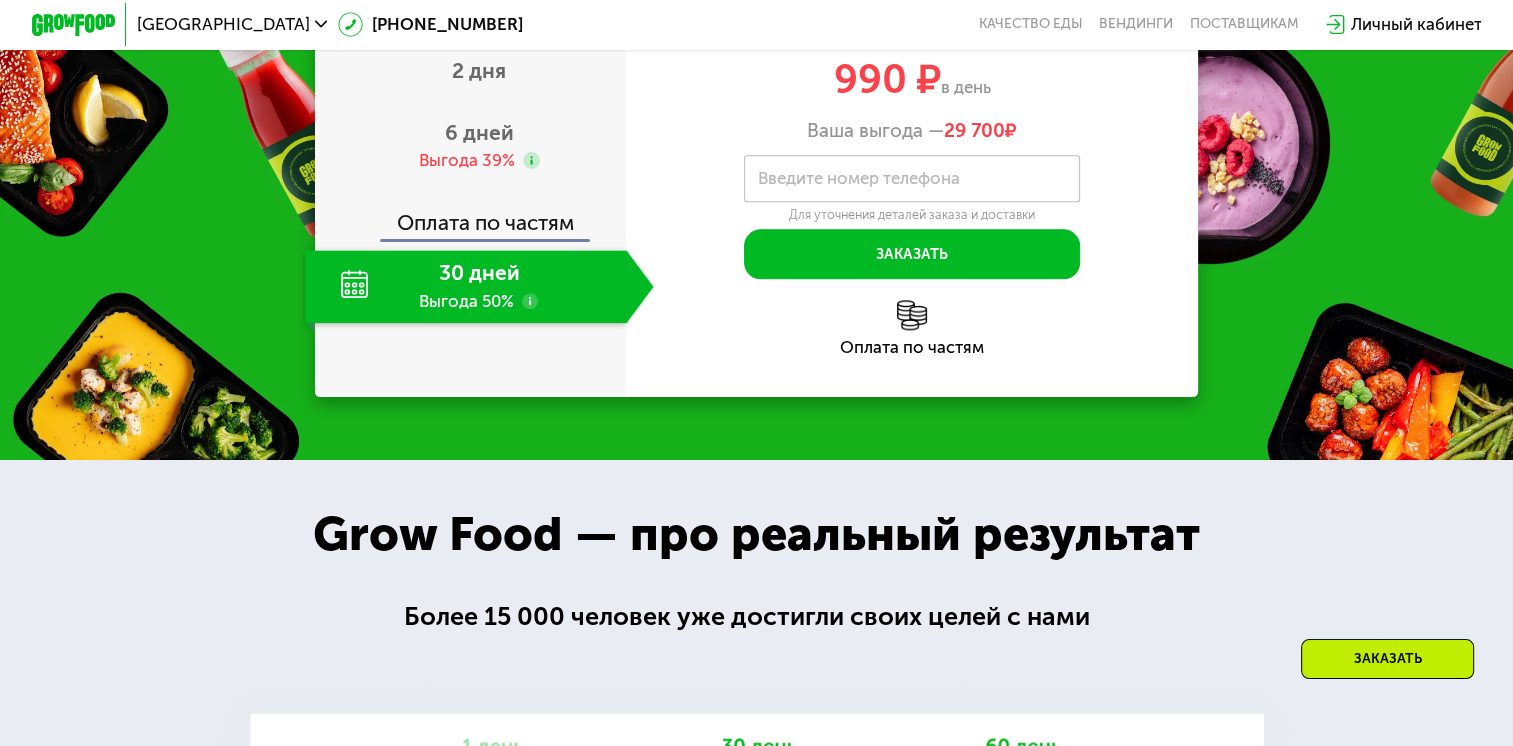 scroll, scrollTop: 2224, scrollLeft: 0, axis: vertical 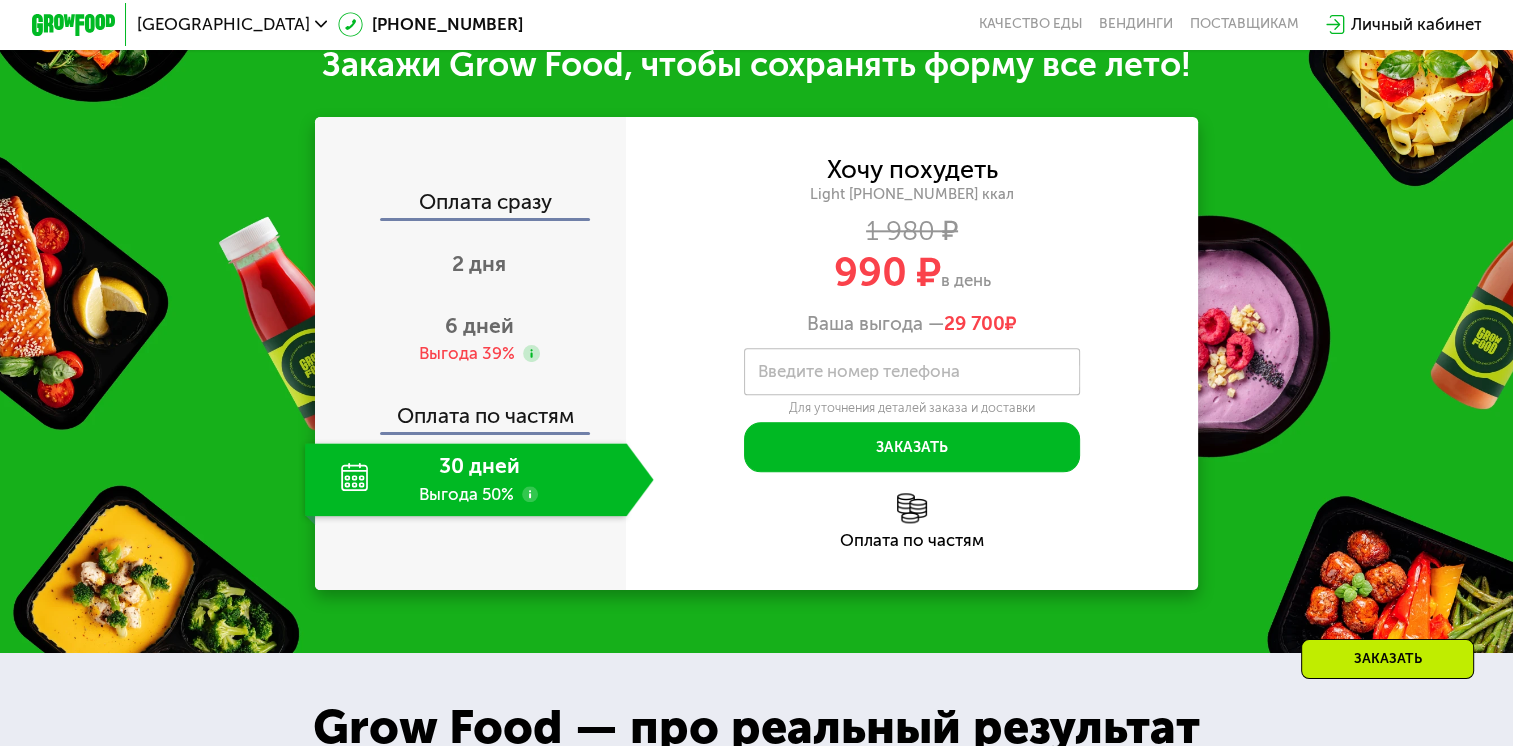 click on "Введите номер телефона" at bounding box center [859, 372] 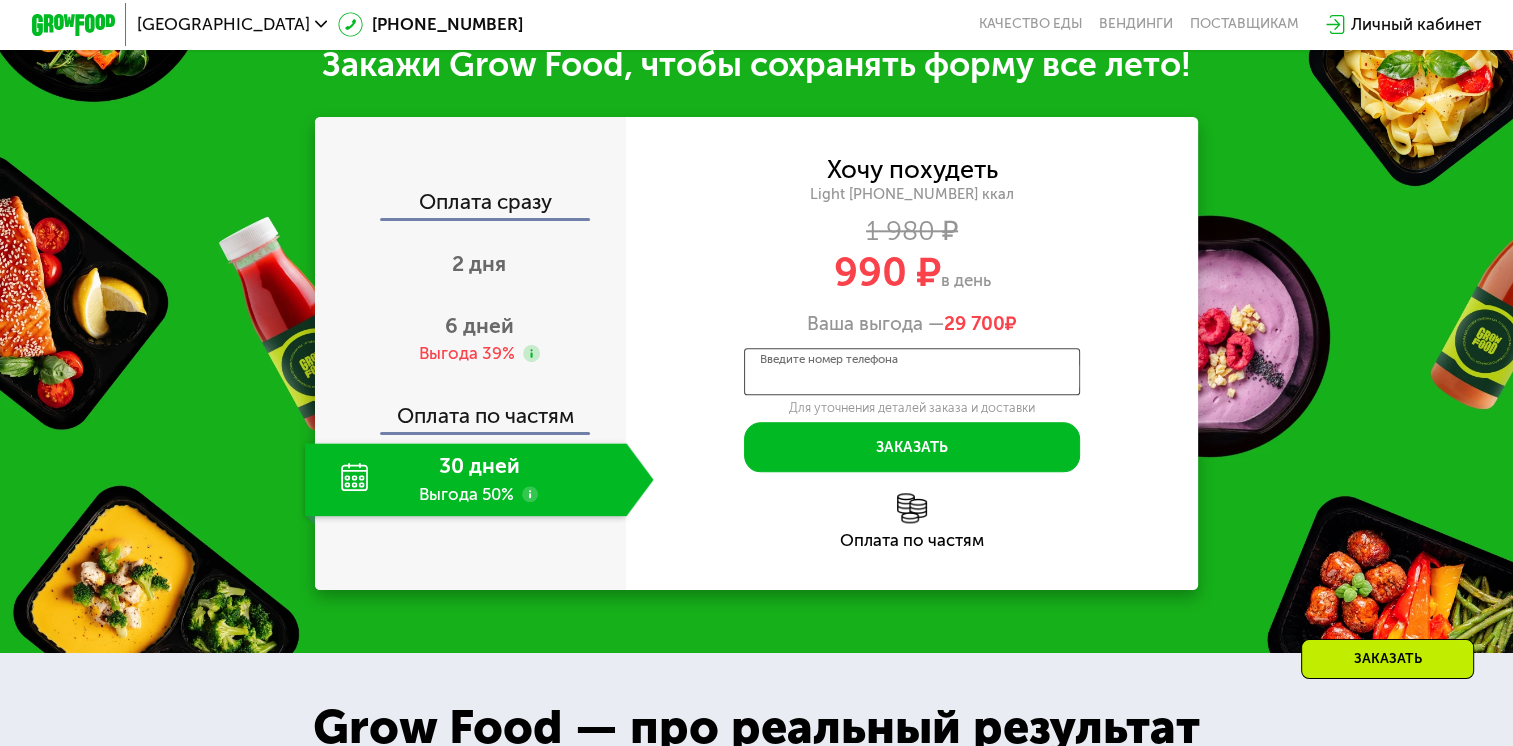 click on "Введите номер телефона" at bounding box center (912, 371) 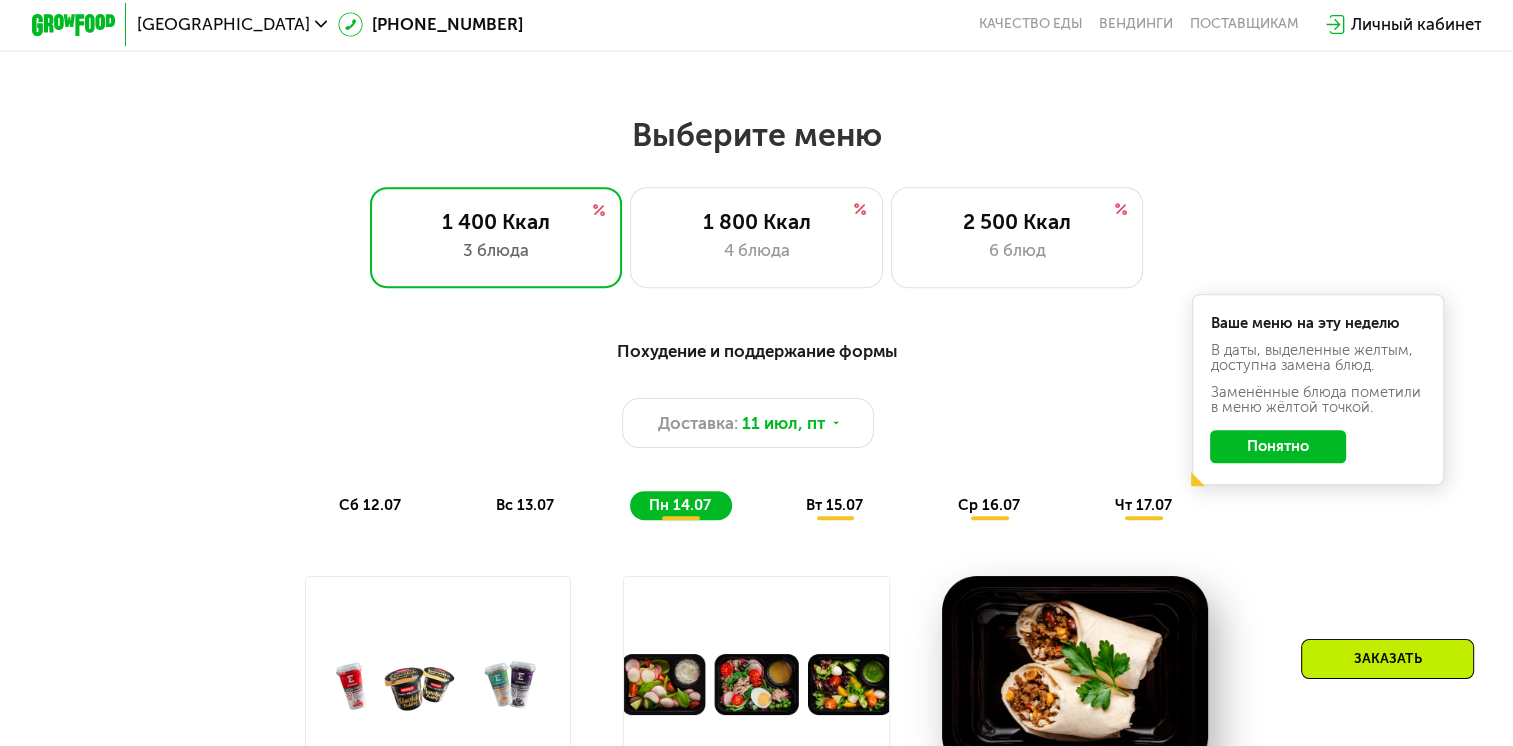 scroll, scrollTop: 824, scrollLeft: 0, axis: vertical 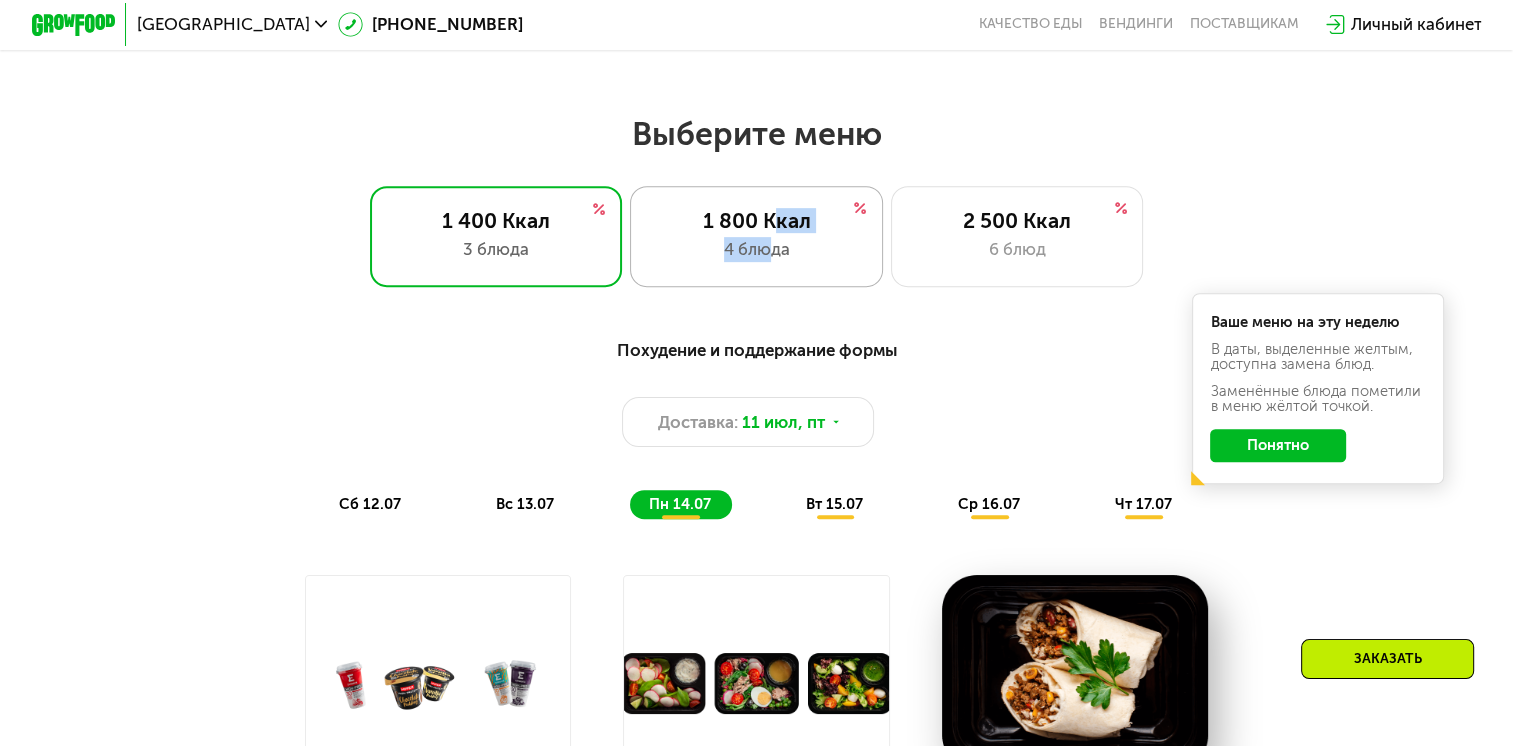 click on "1 800 Ккал 4 блюда" 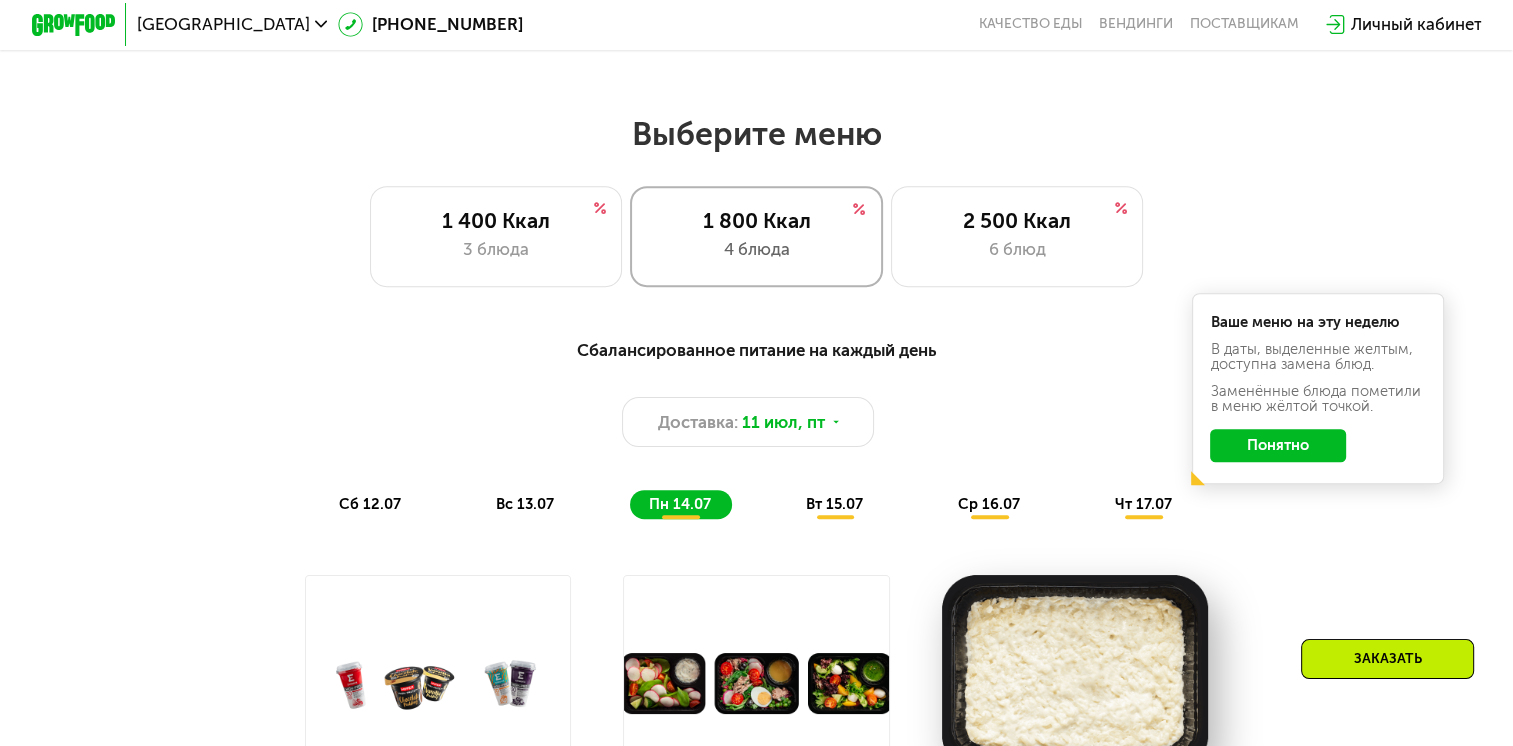 click on "Ваше меню на эту неделю В даты, выделенные желтым, доступна замена блюд. Заменённые блюда пометили в меню жёлтой точкой.  Понятно" at bounding box center [1318, 388] 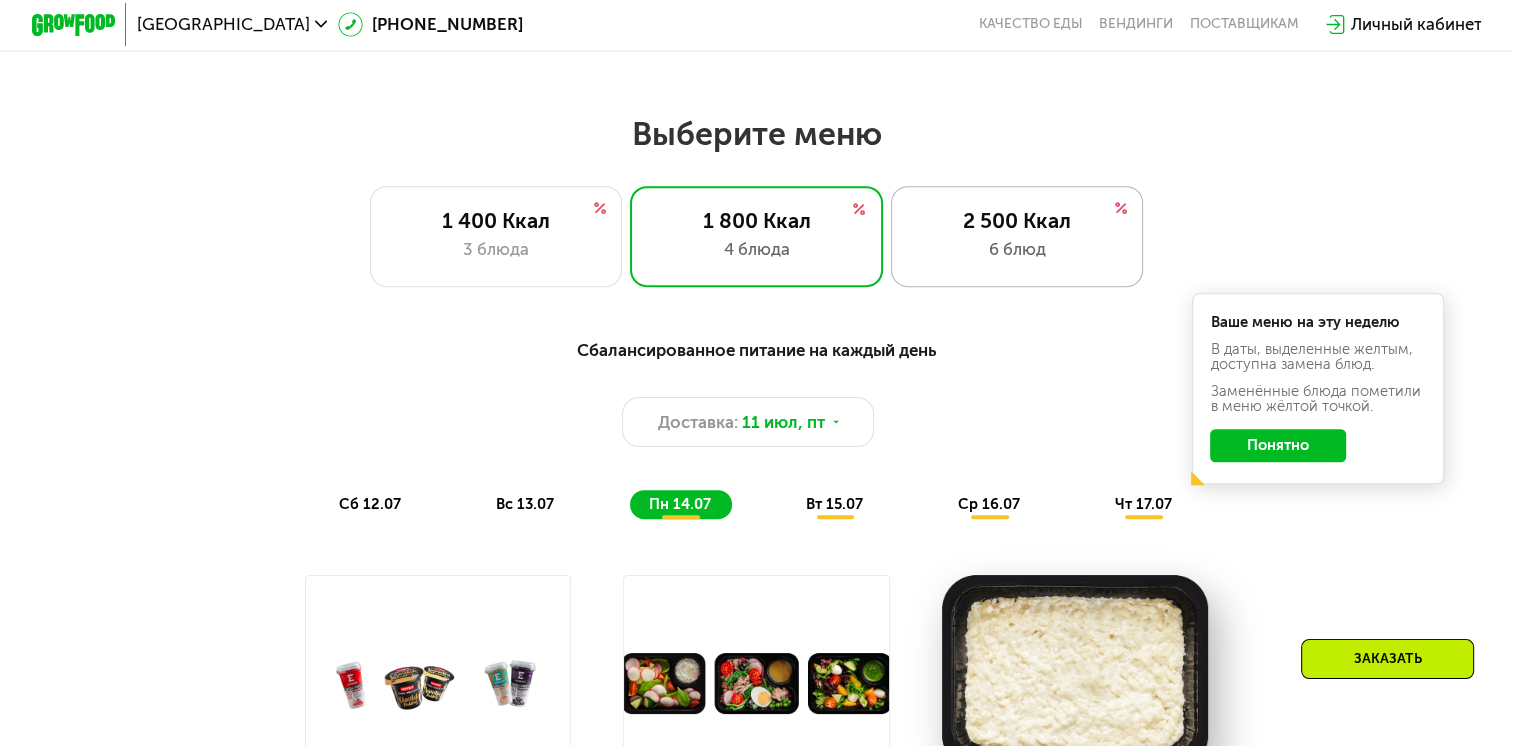click on "2 500 Ккал" at bounding box center (1017, 220) 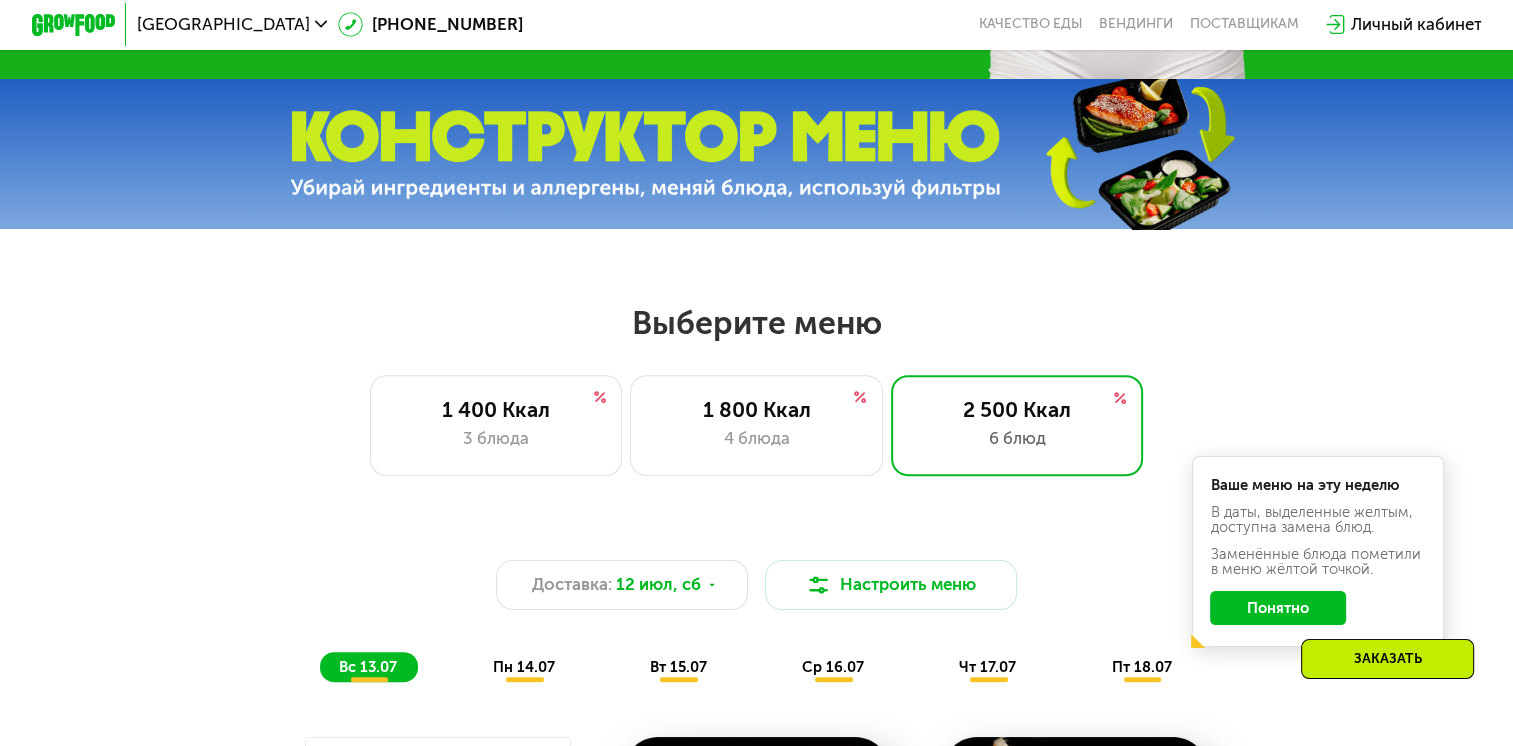 scroll, scrollTop: 624, scrollLeft: 0, axis: vertical 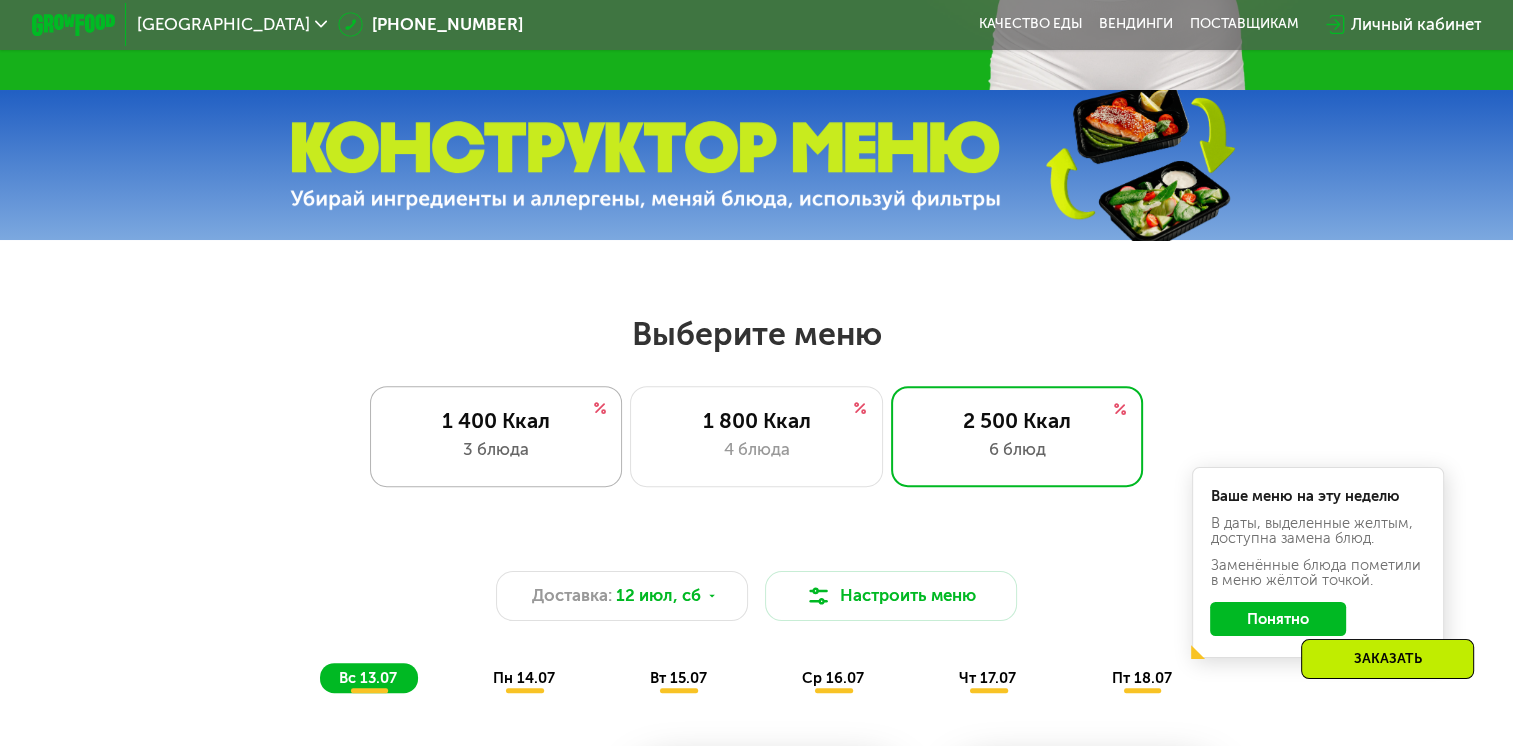 click on "3 блюда" at bounding box center [496, 449] 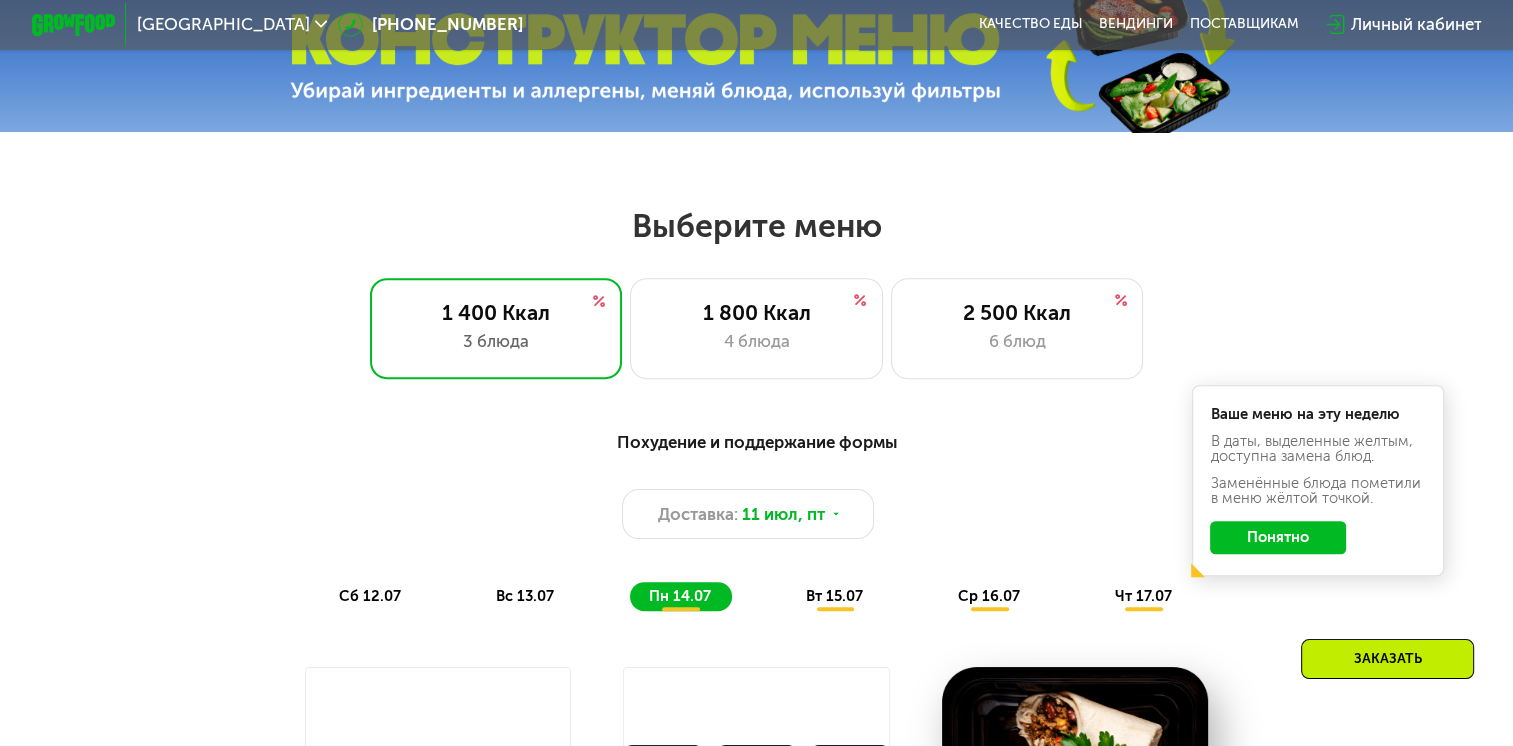 scroll, scrollTop: 924, scrollLeft: 0, axis: vertical 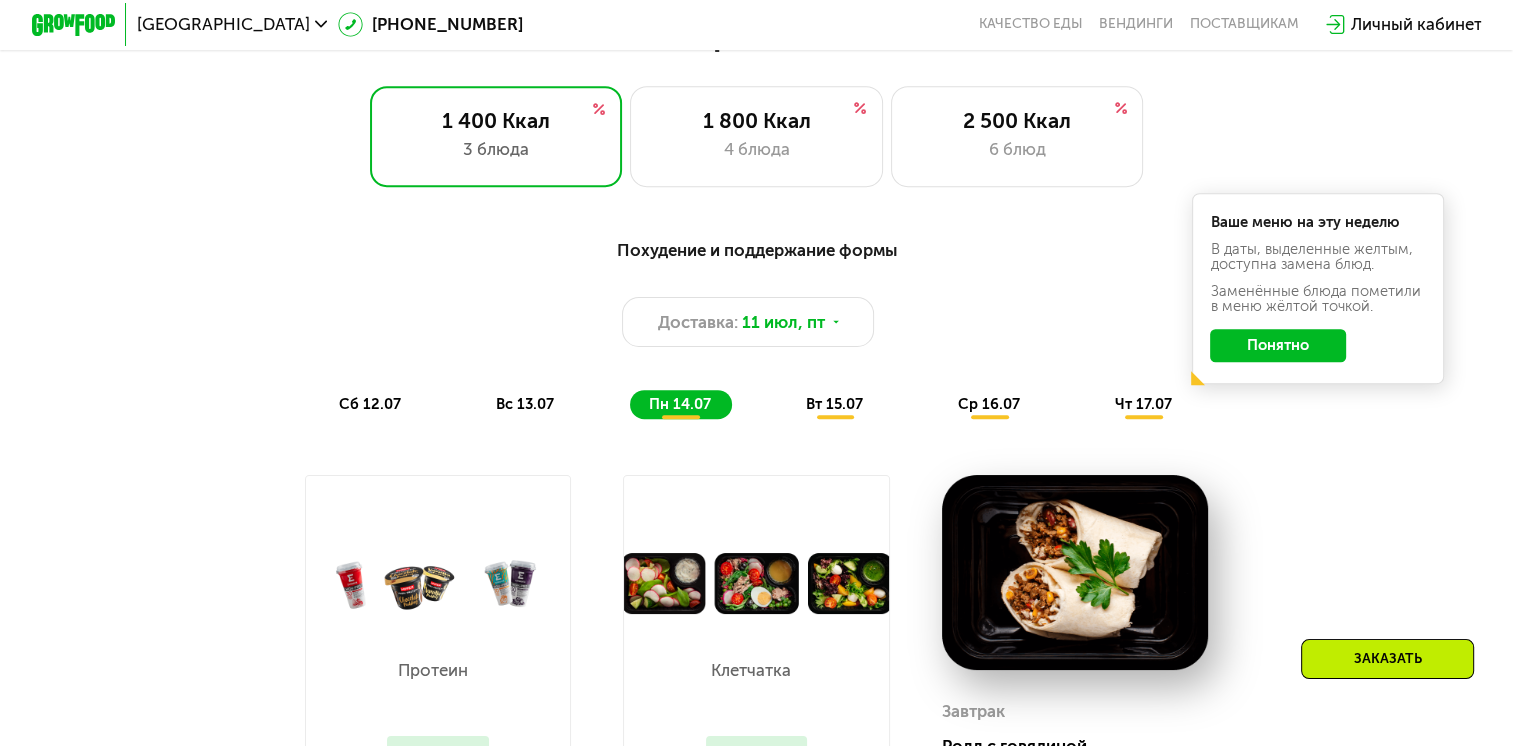 click on "вт 15.07" at bounding box center [834, 404] 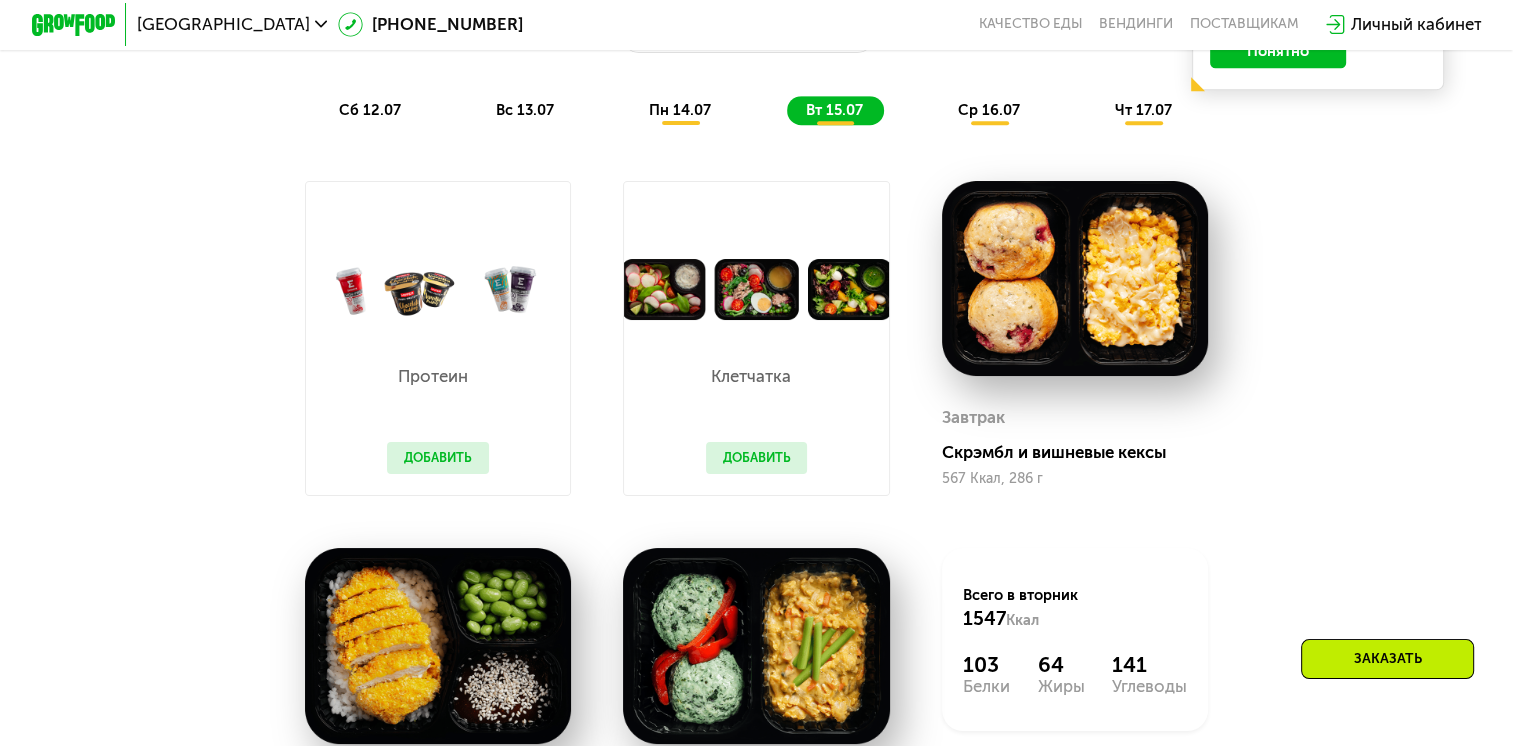 scroll, scrollTop: 1224, scrollLeft: 0, axis: vertical 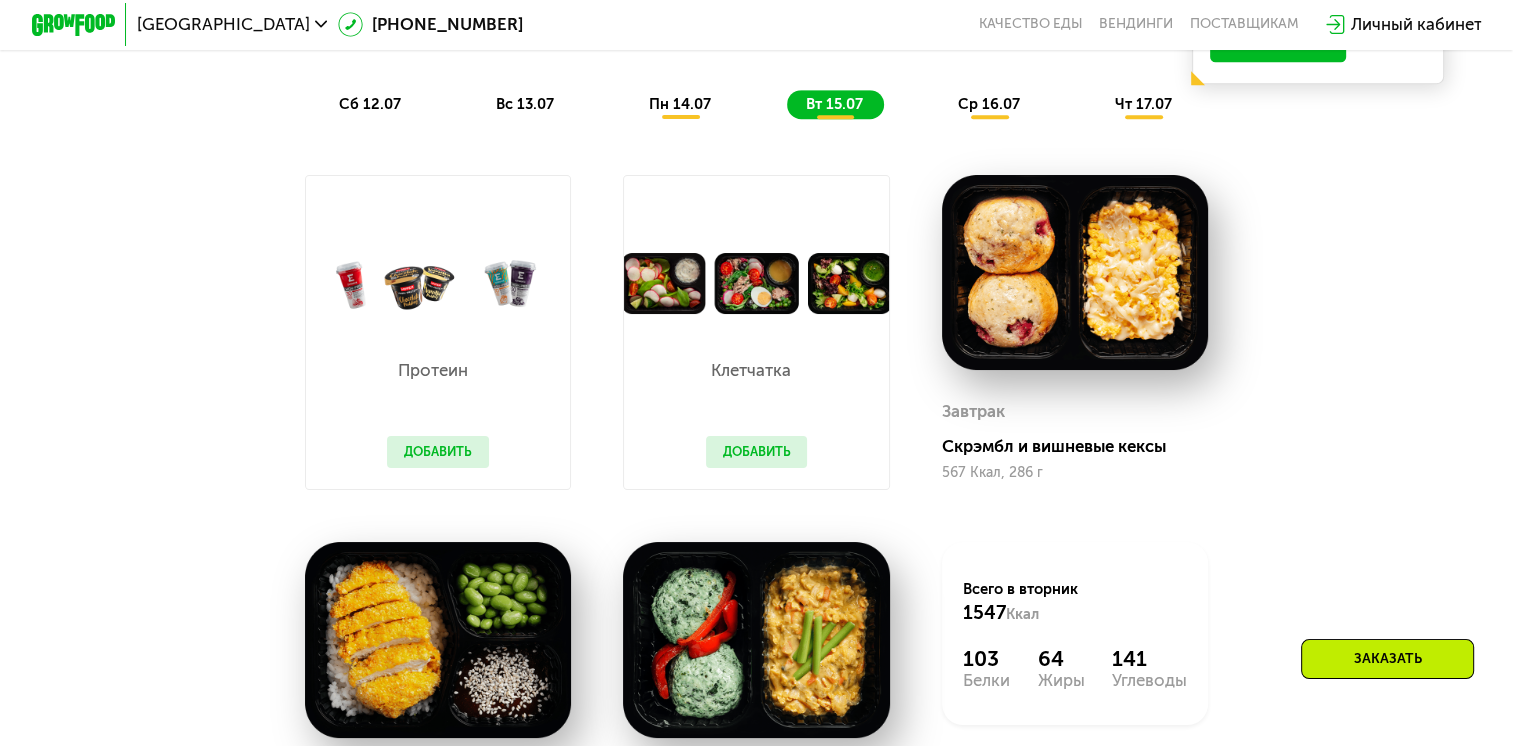 click on "пн 14.07" at bounding box center (680, 104) 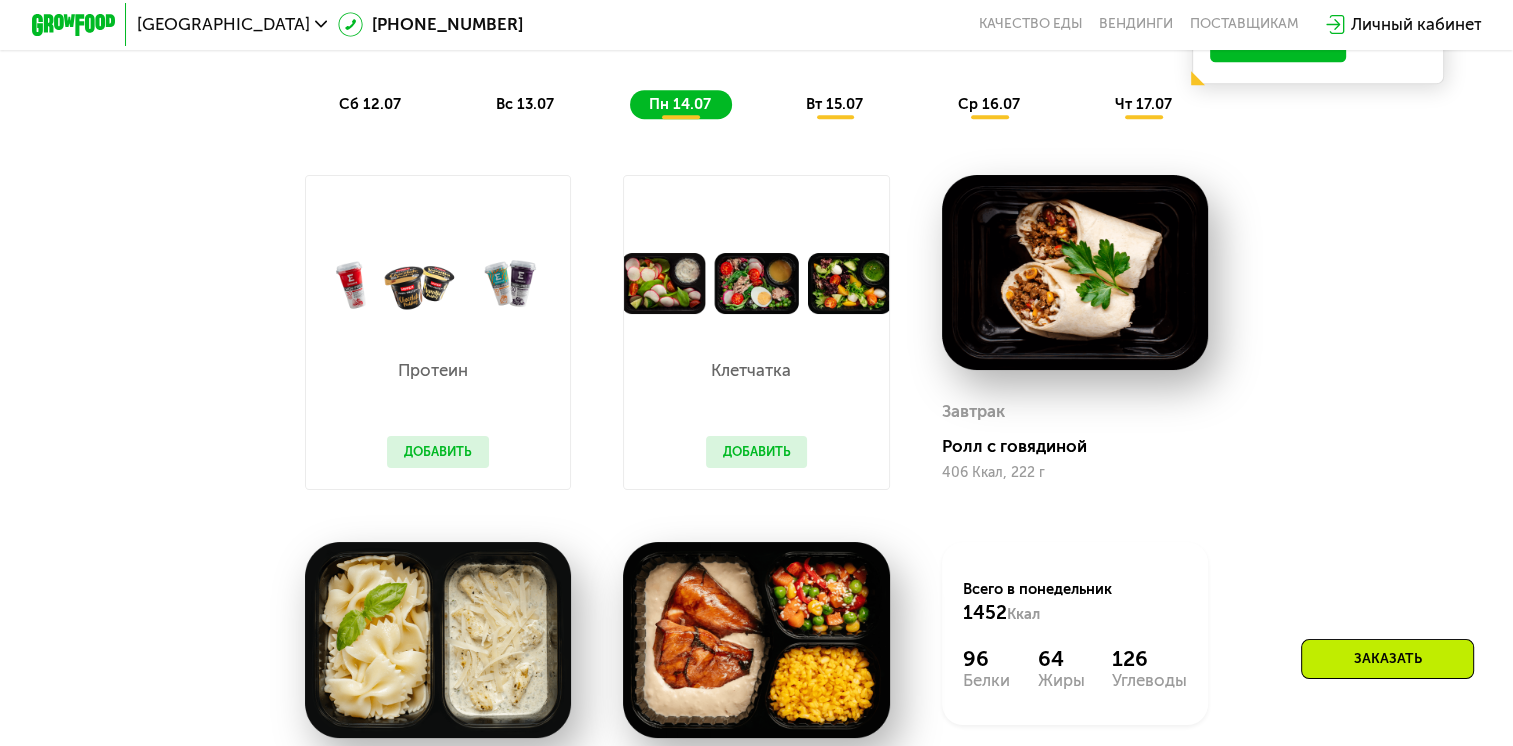 click on "вт 15.07" at bounding box center (834, 104) 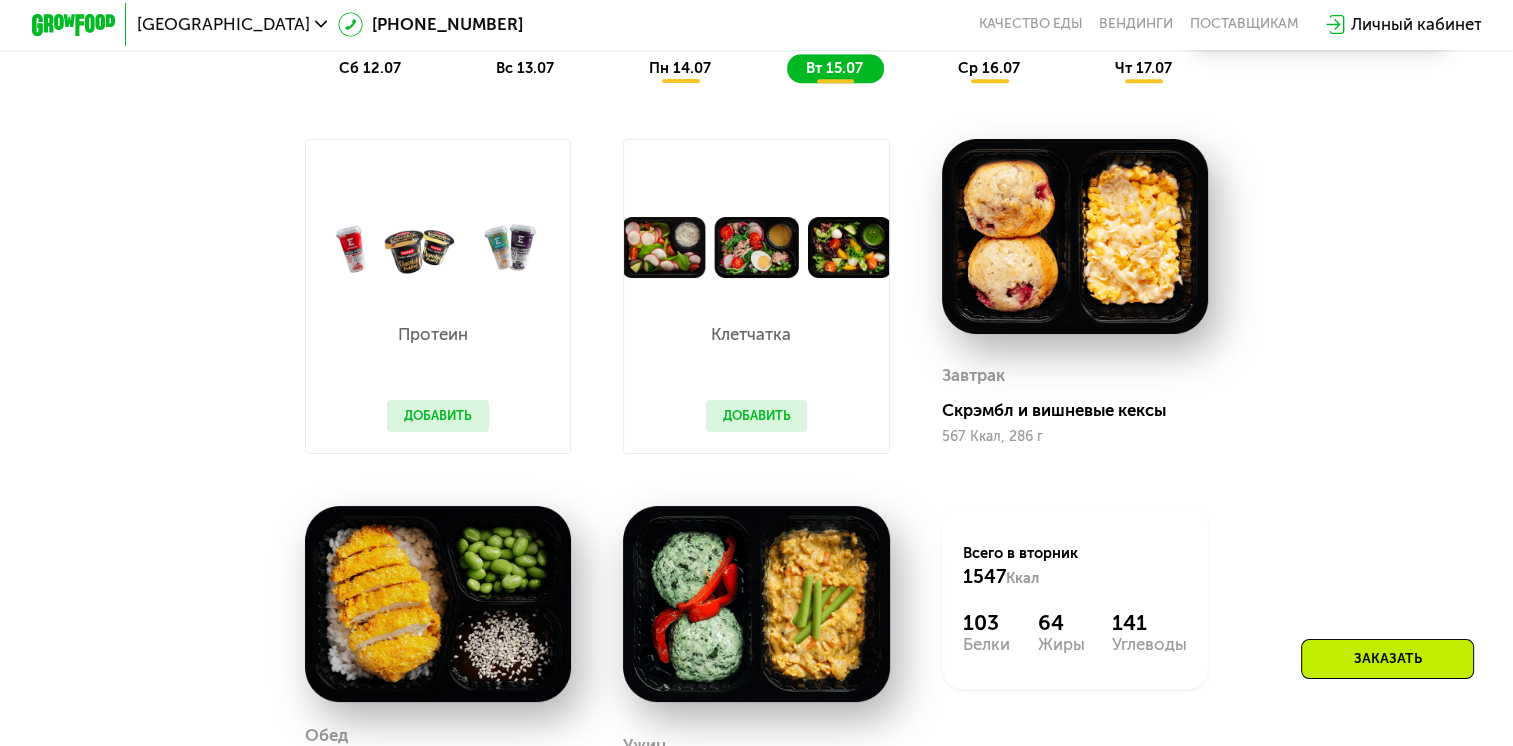 scroll, scrollTop: 1224, scrollLeft: 0, axis: vertical 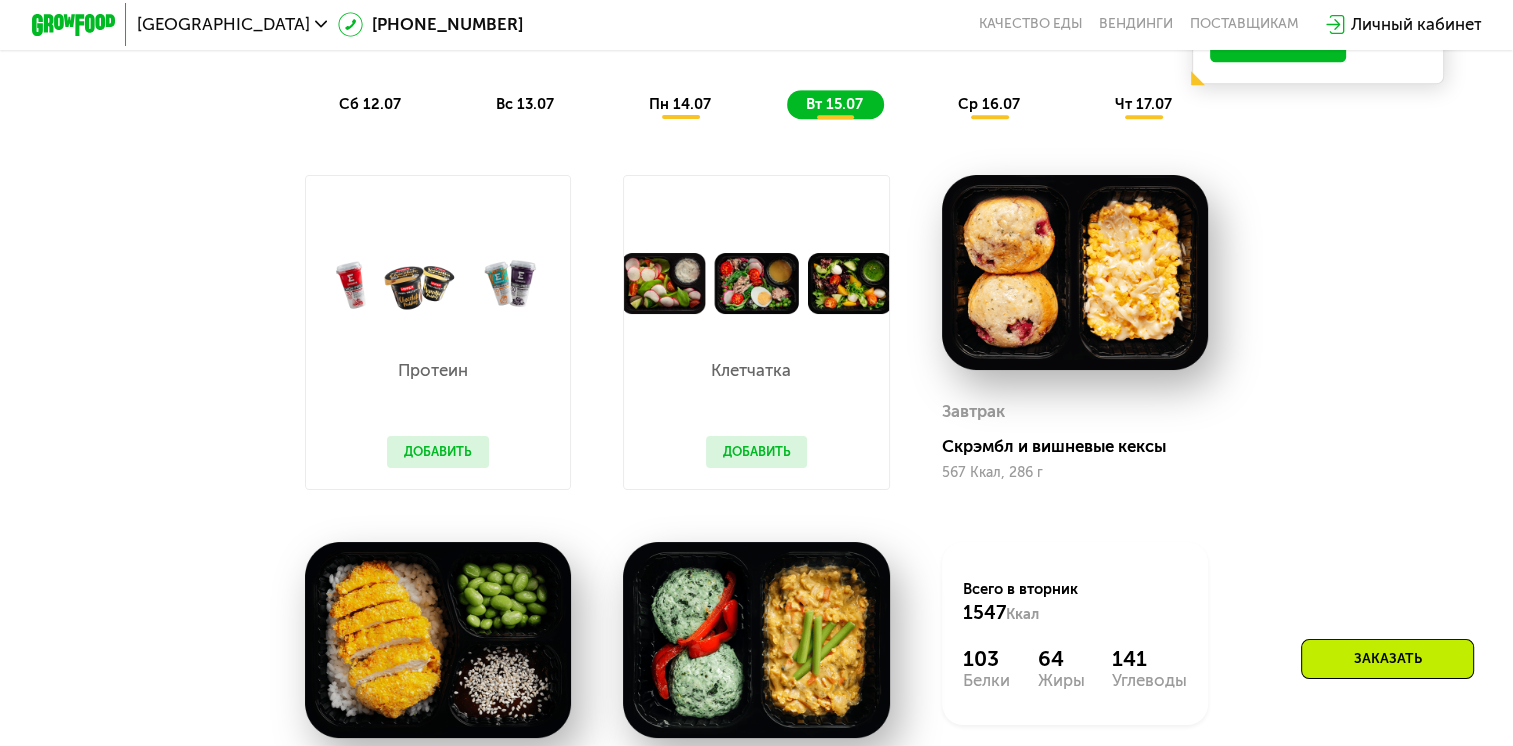 click on "ср 16.07" 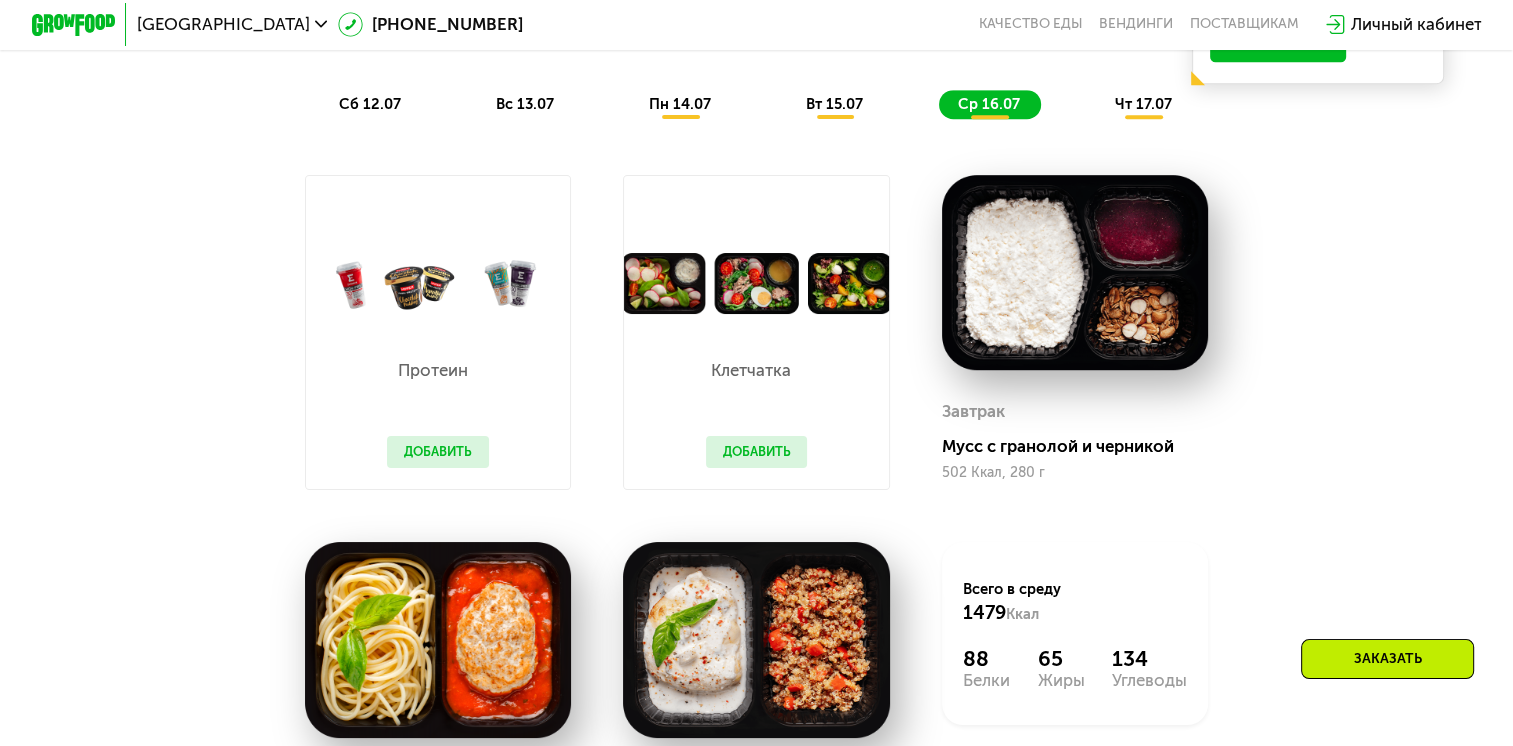 click on "Добавить" at bounding box center (757, 452) 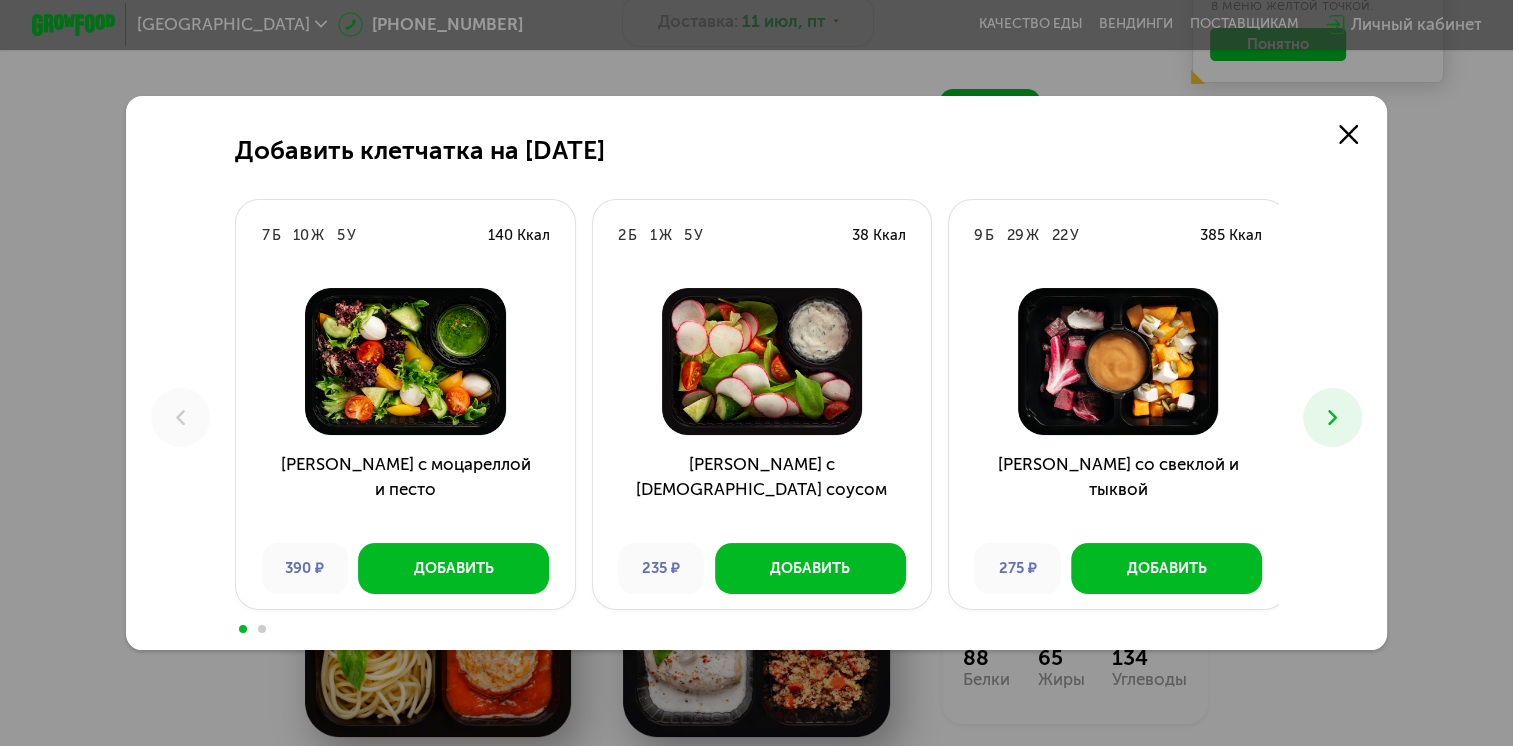 scroll, scrollTop: 0, scrollLeft: 0, axis: both 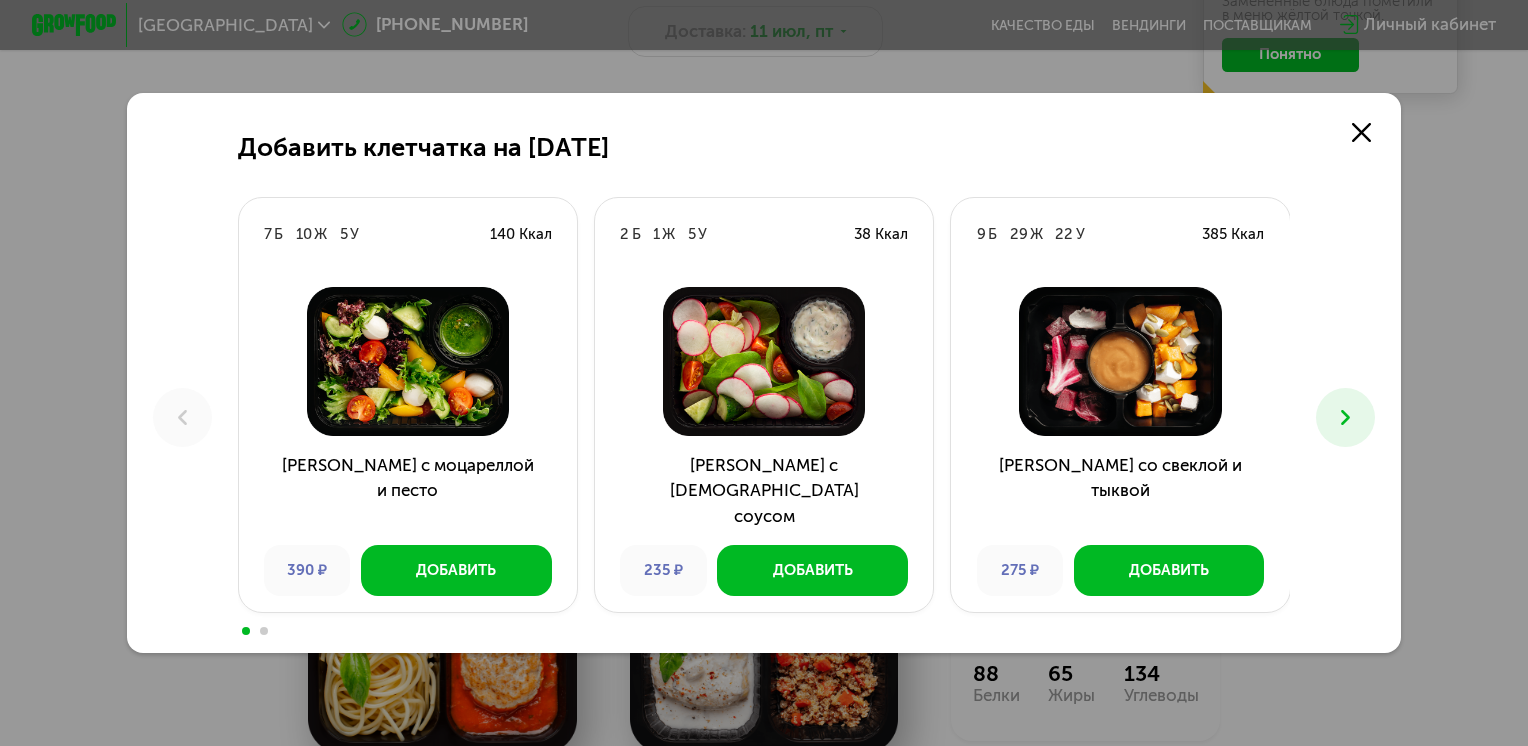 click 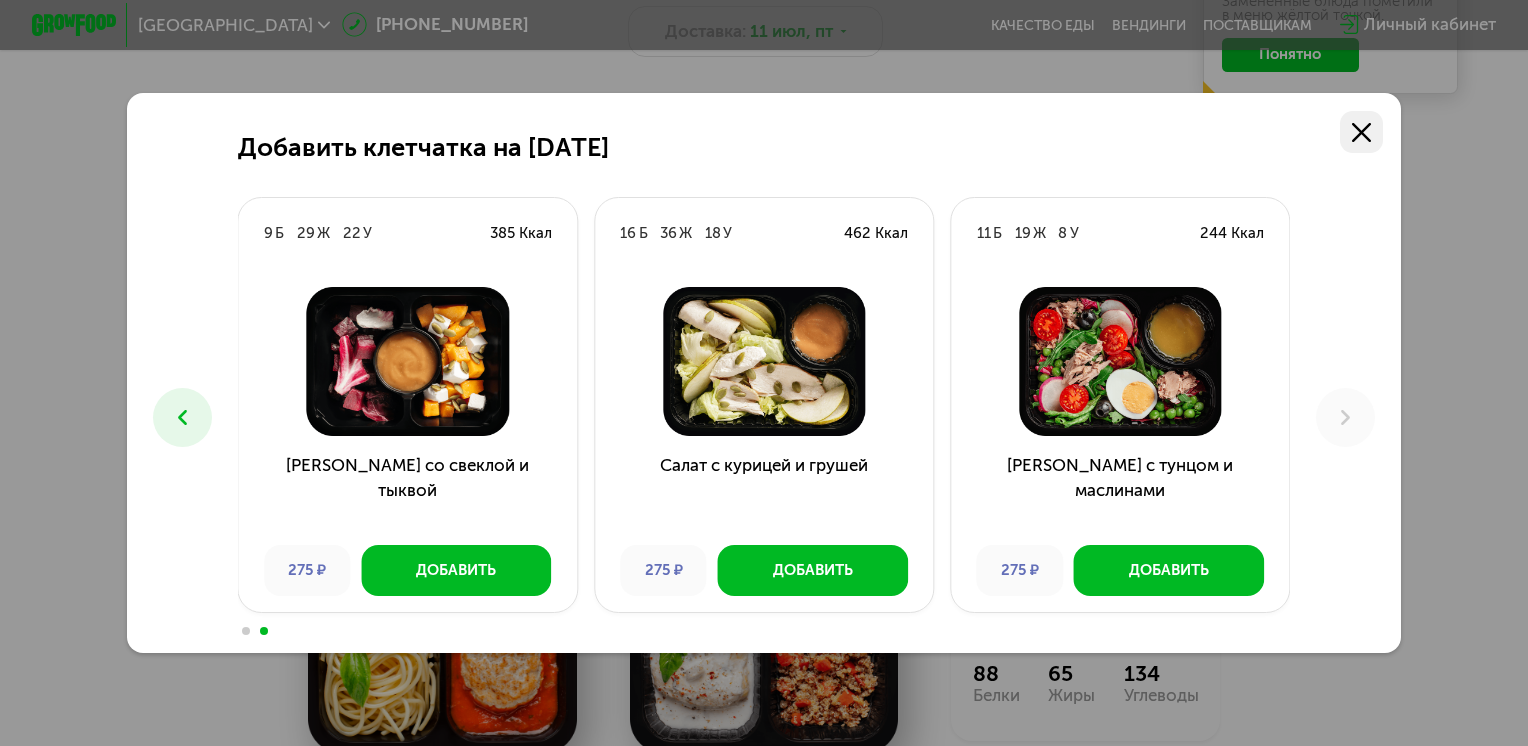 click at bounding box center [1361, 132] 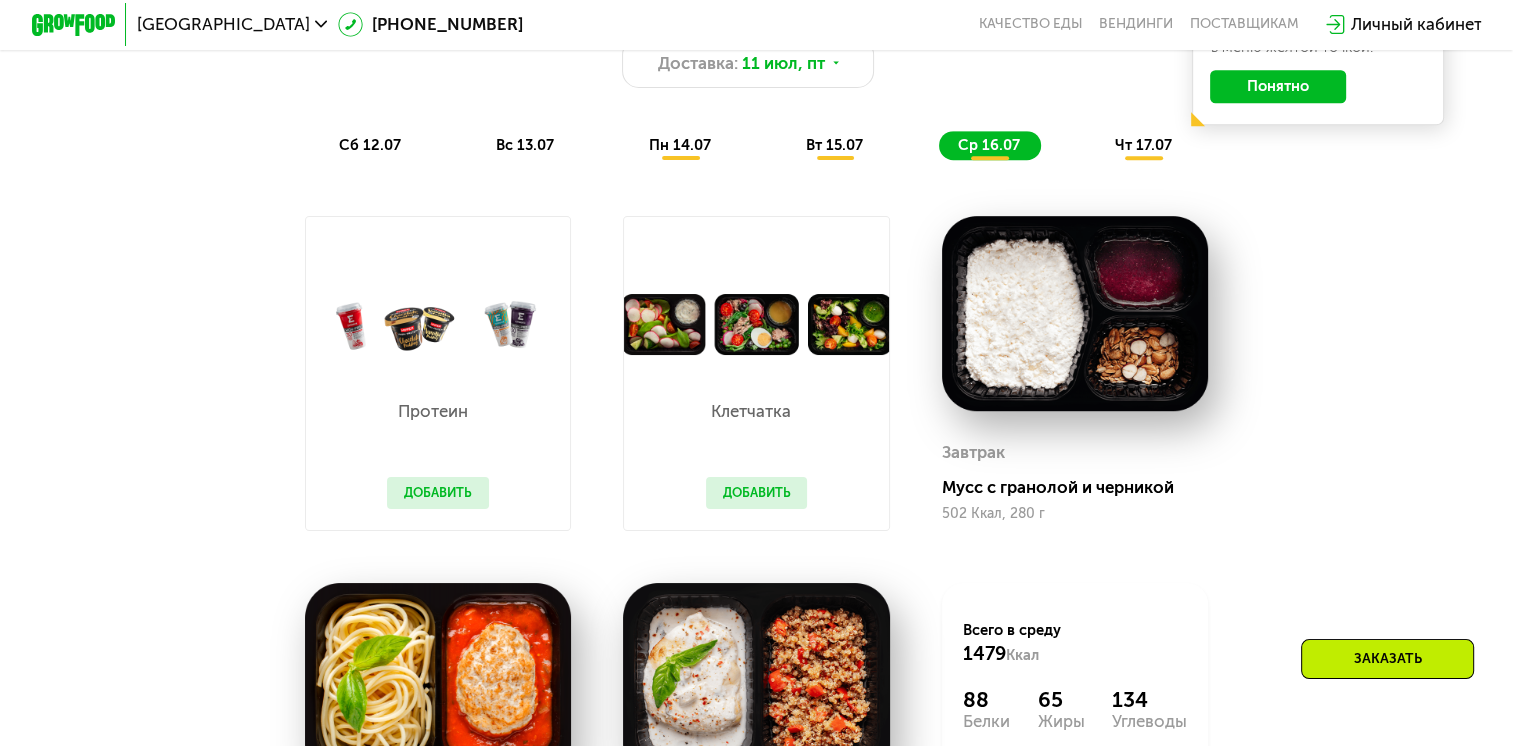 scroll, scrollTop: 1224, scrollLeft: 0, axis: vertical 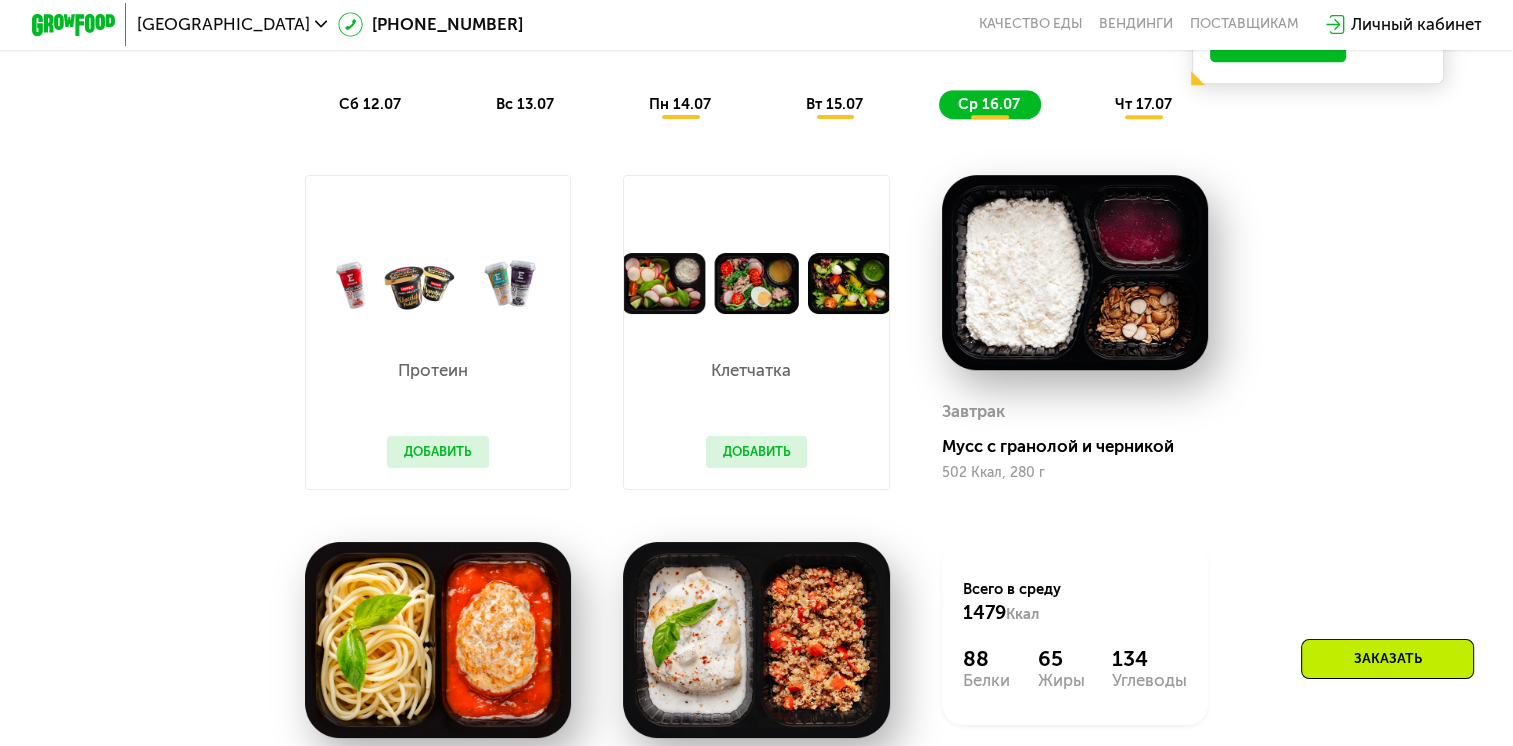 click on "Добавить" at bounding box center (438, 452) 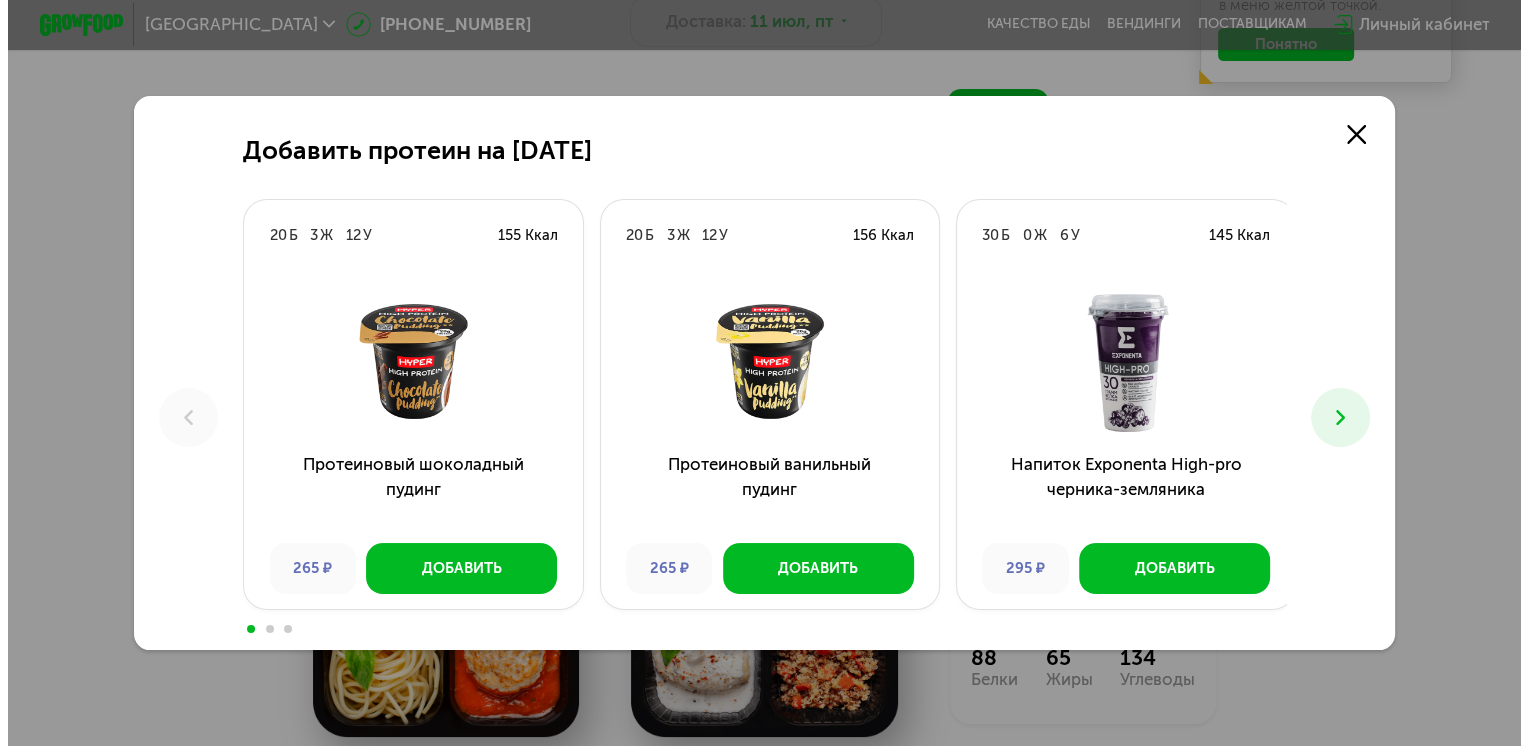 scroll, scrollTop: 0, scrollLeft: 0, axis: both 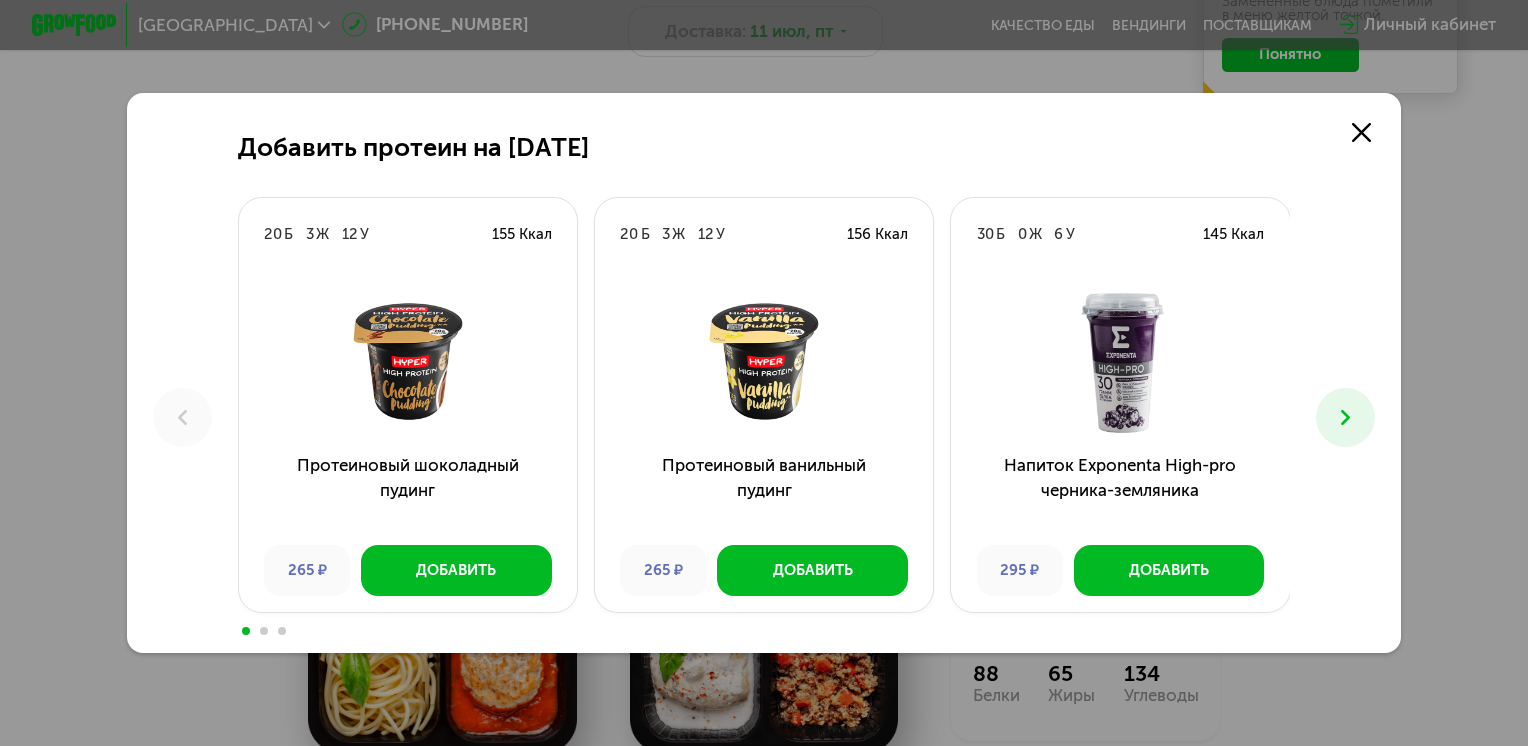 click 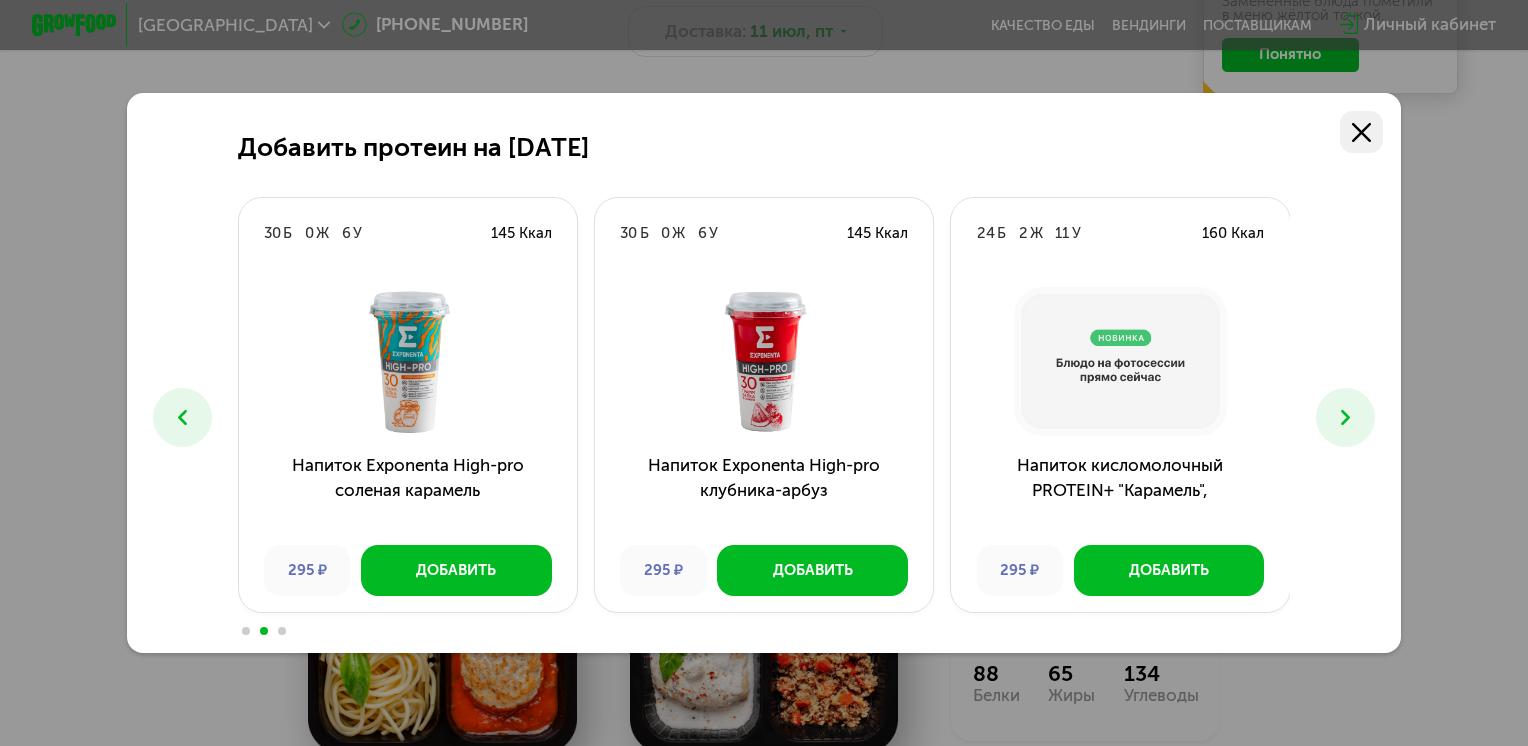 click 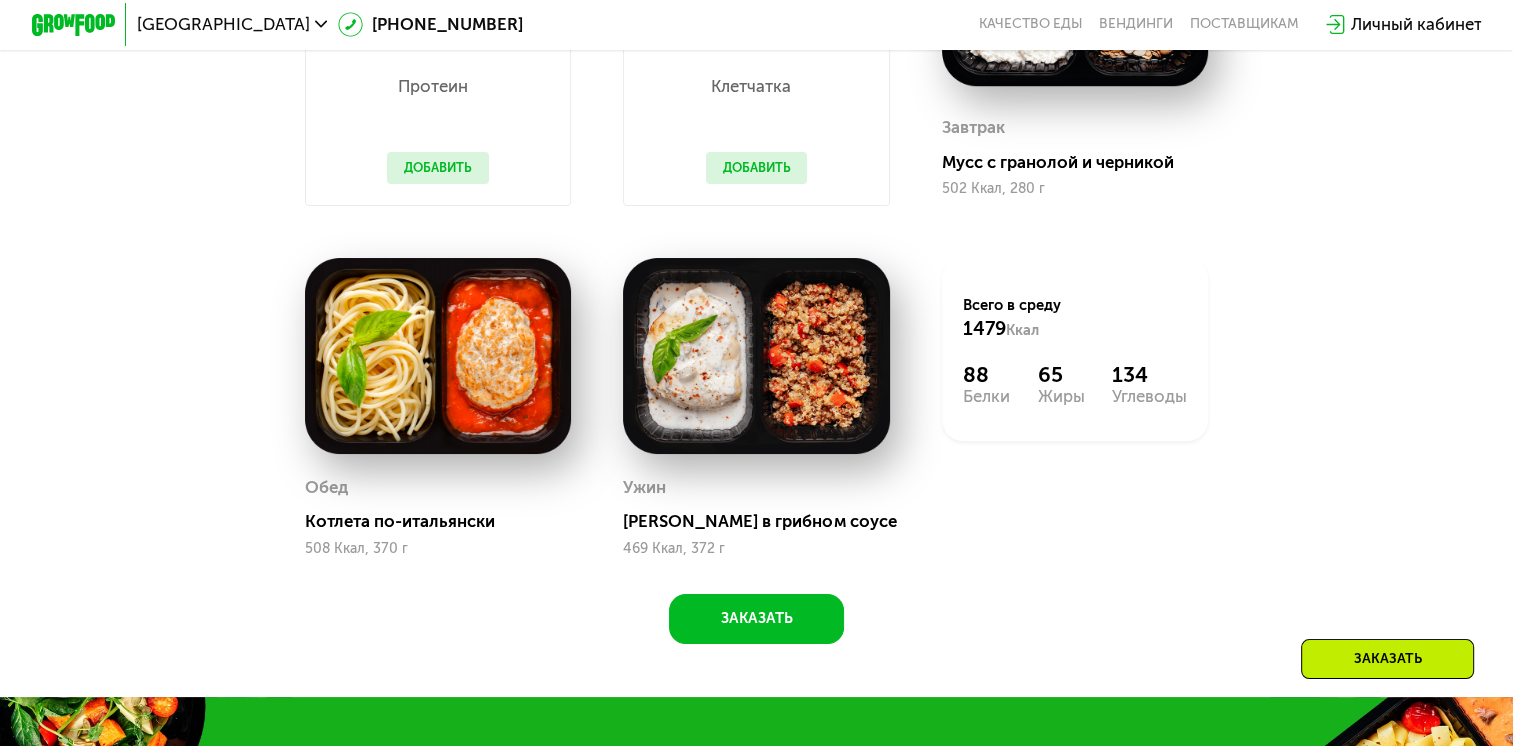 scroll, scrollTop: 1824, scrollLeft: 0, axis: vertical 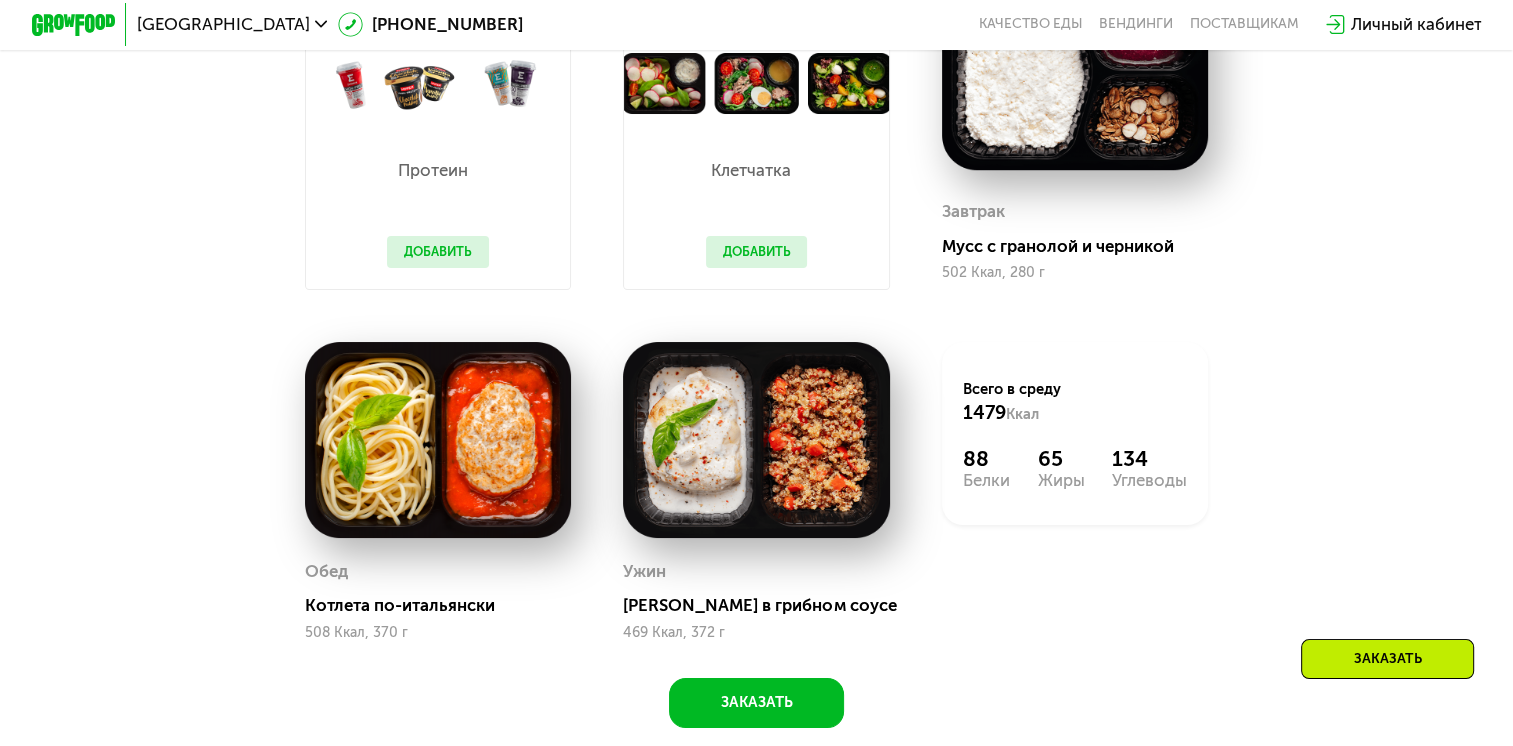 click on "Заказать" at bounding box center (1387, 659) 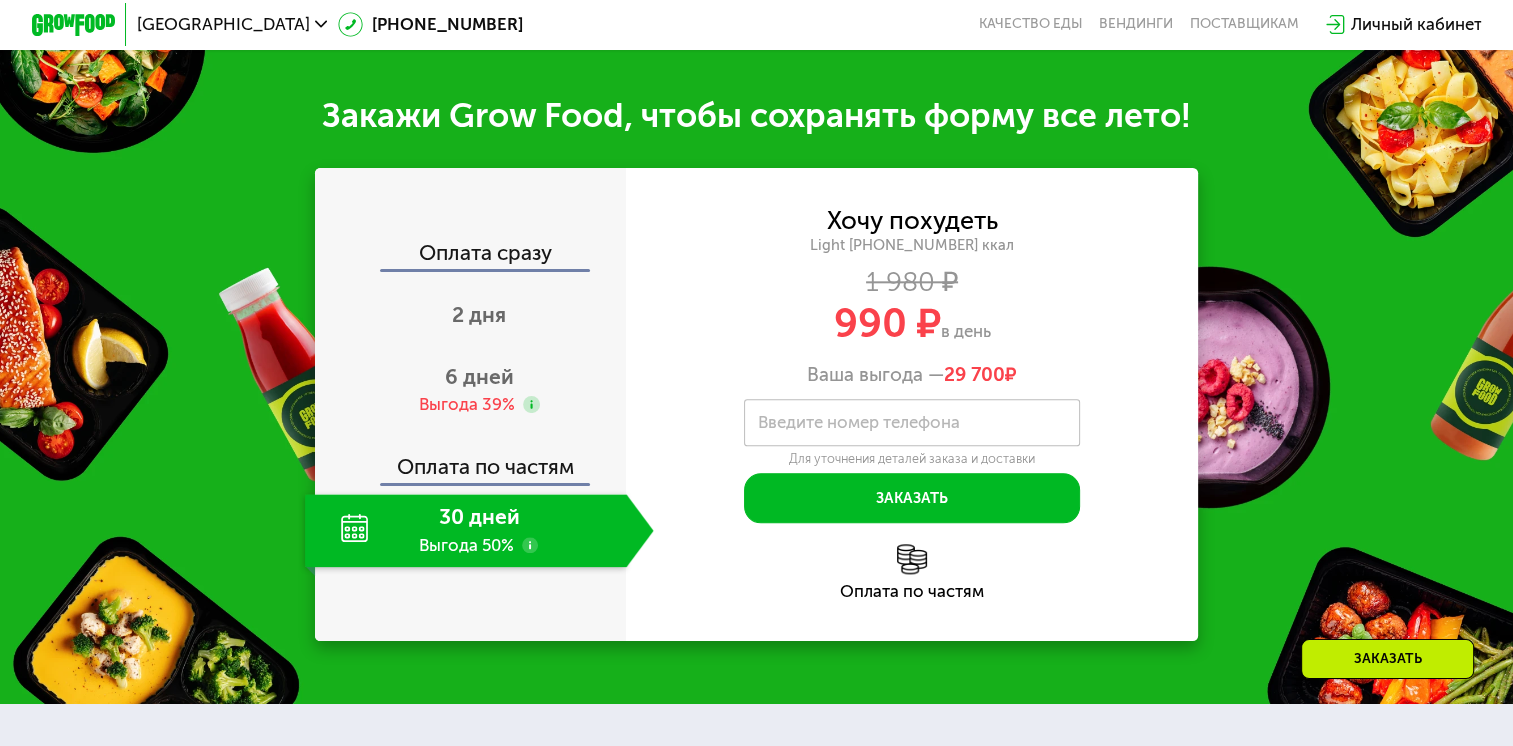 scroll, scrollTop: 2224, scrollLeft: 0, axis: vertical 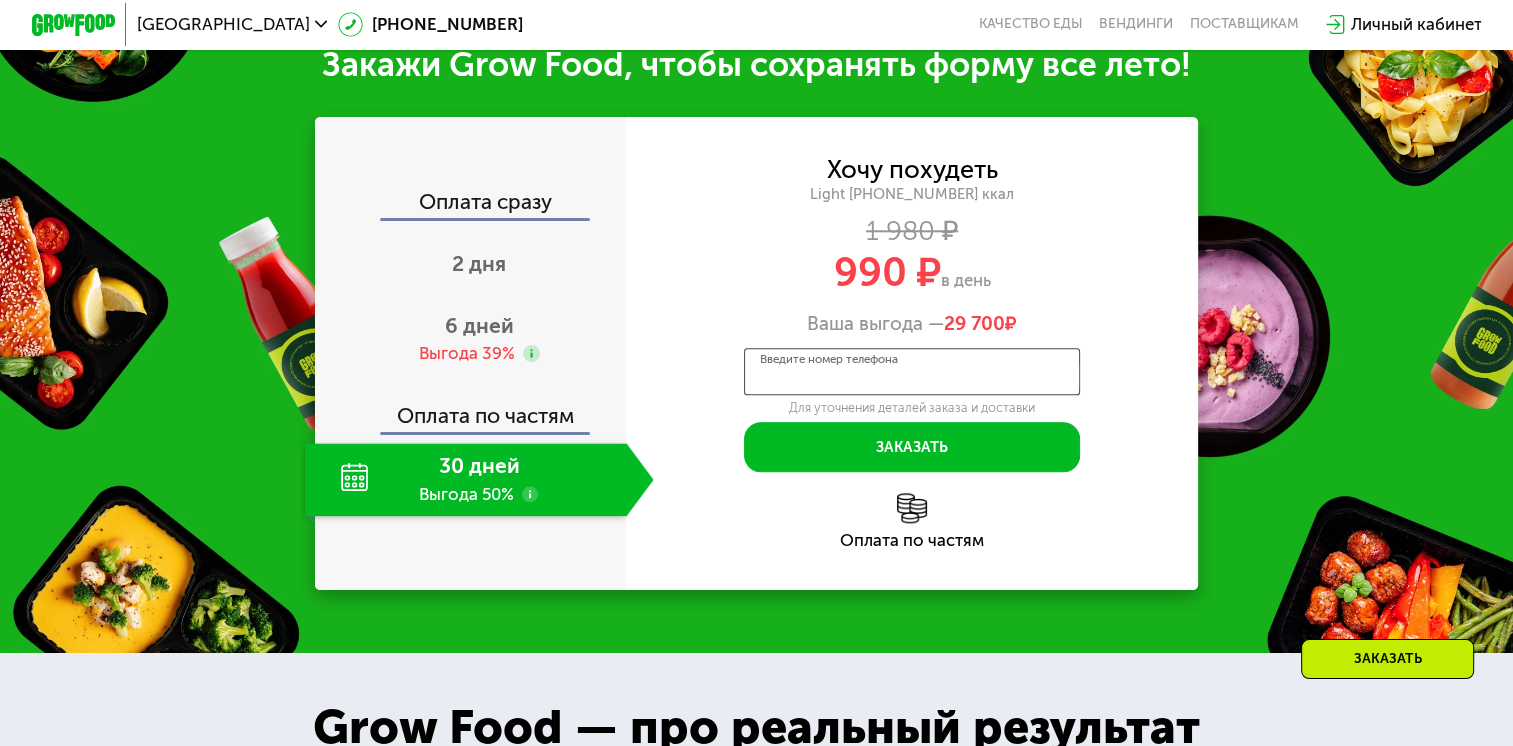 click on "Введите номер телефона" at bounding box center [912, 371] 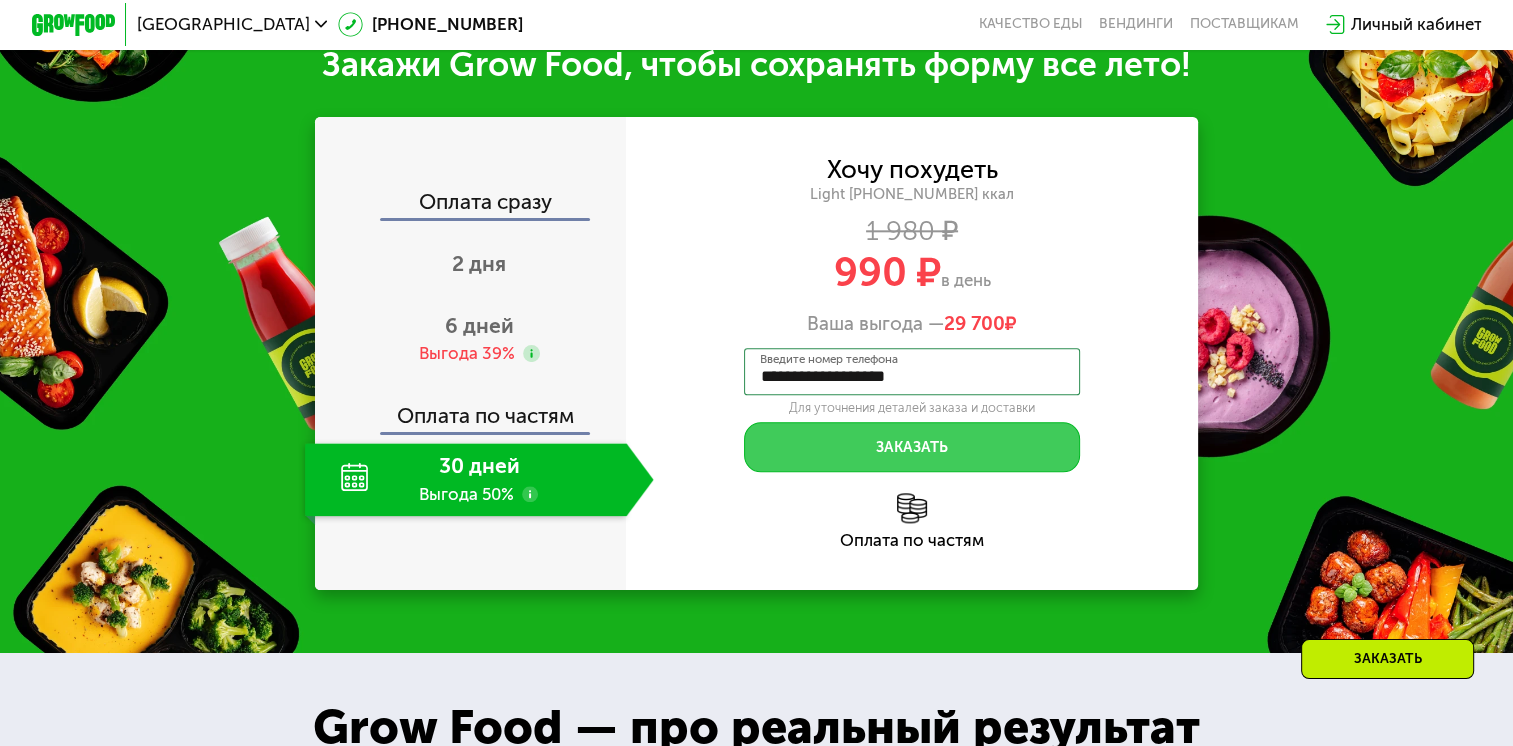 type on "**********" 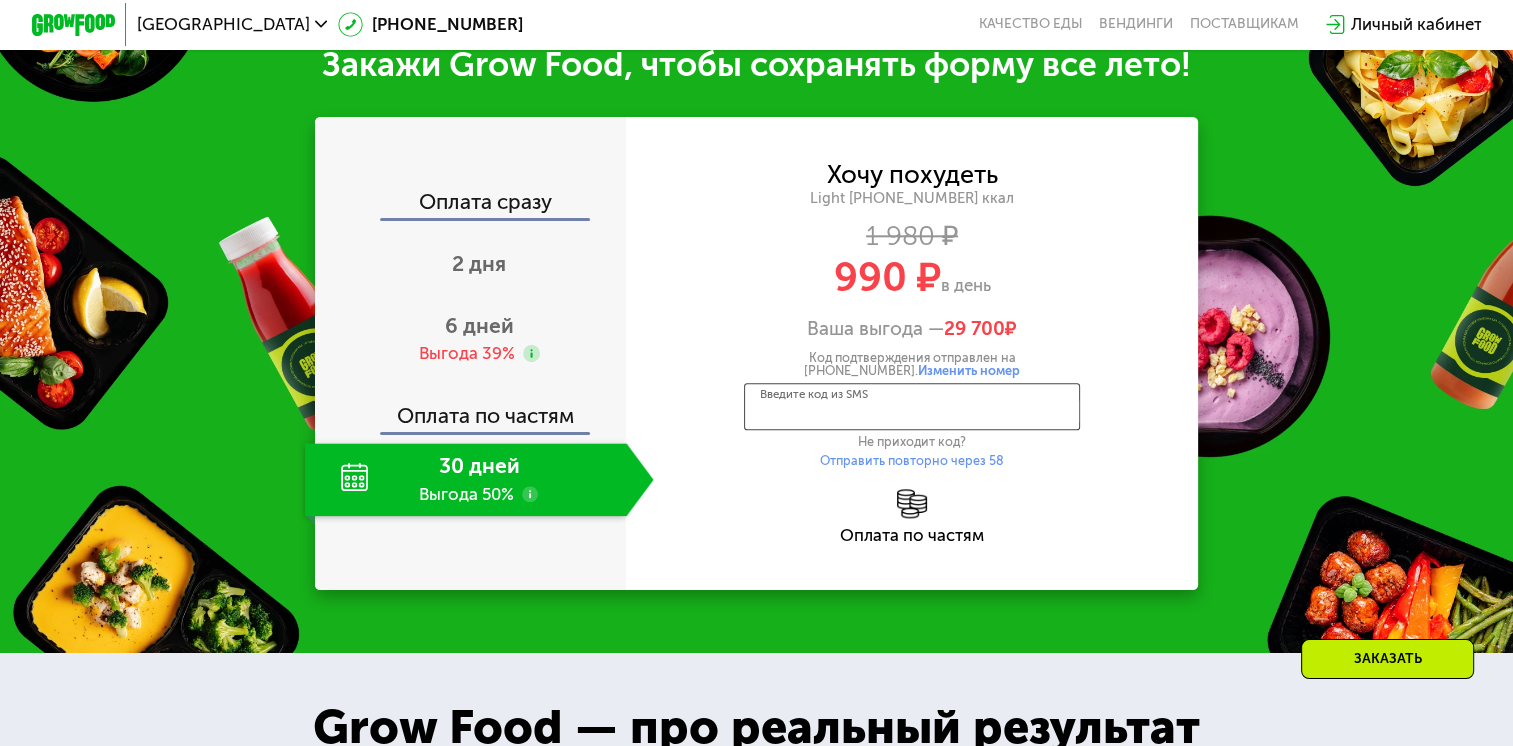 click on "Введите код из SMS" at bounding box center (912, 406) 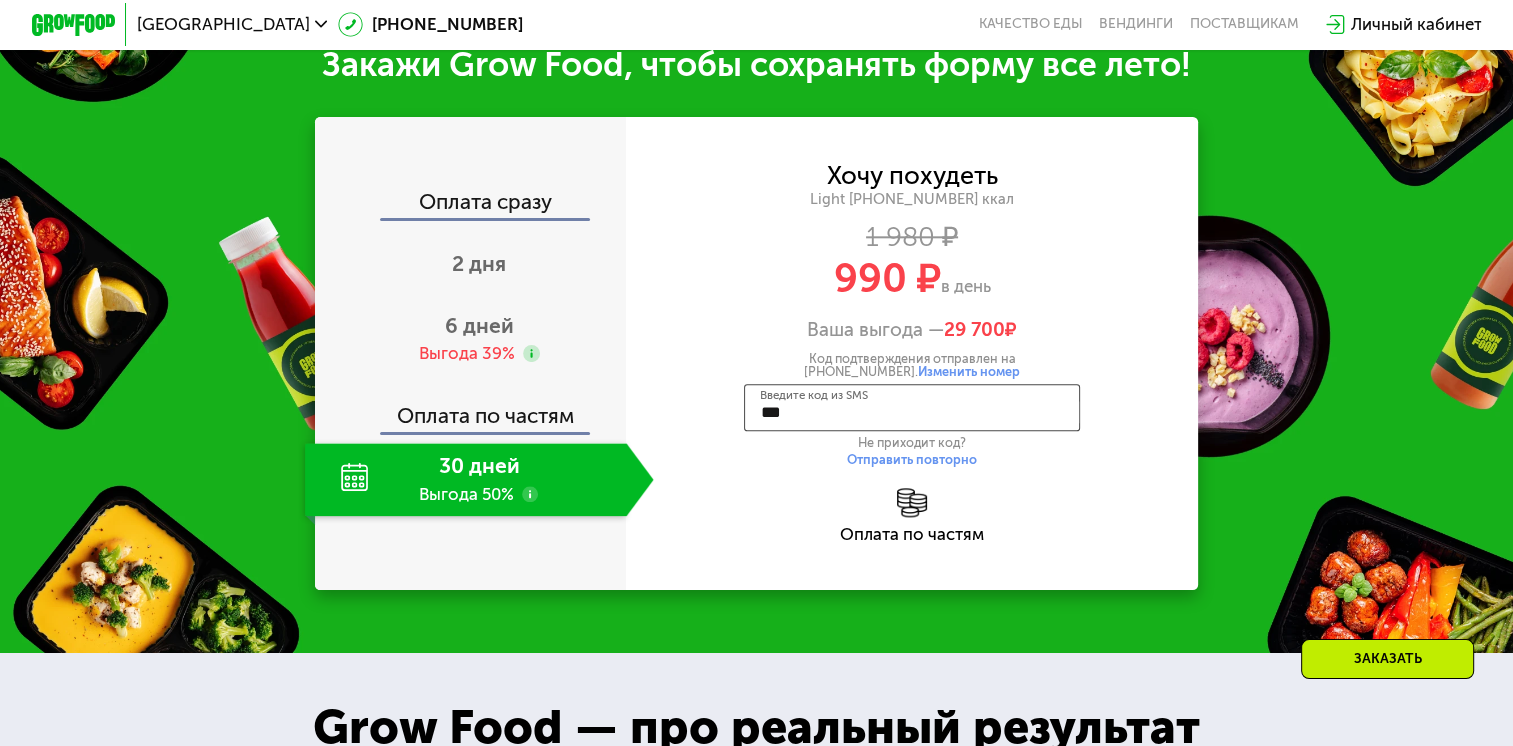 type on "****" 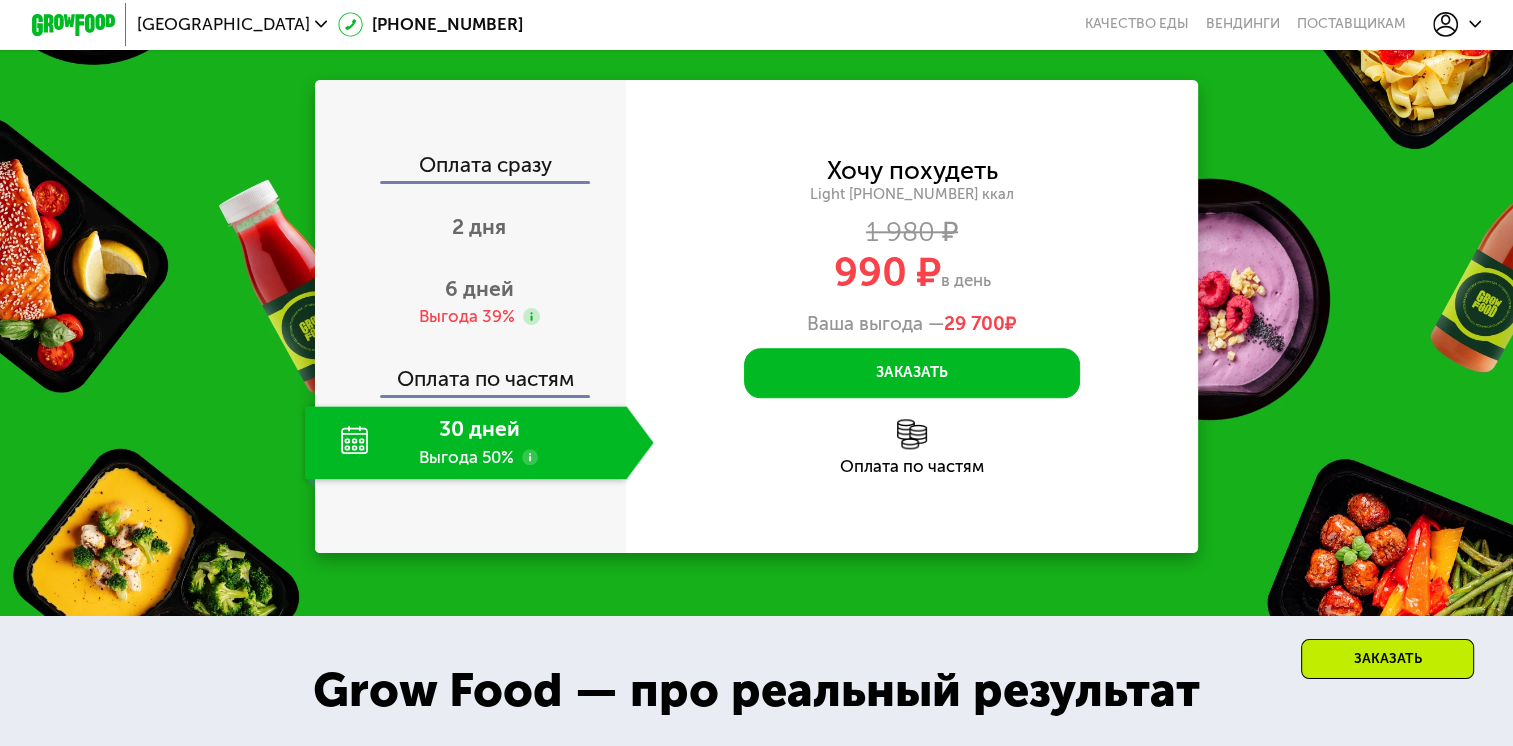 scroll, scrollTop: 2224, scrollLeft: 0, axis: vertical 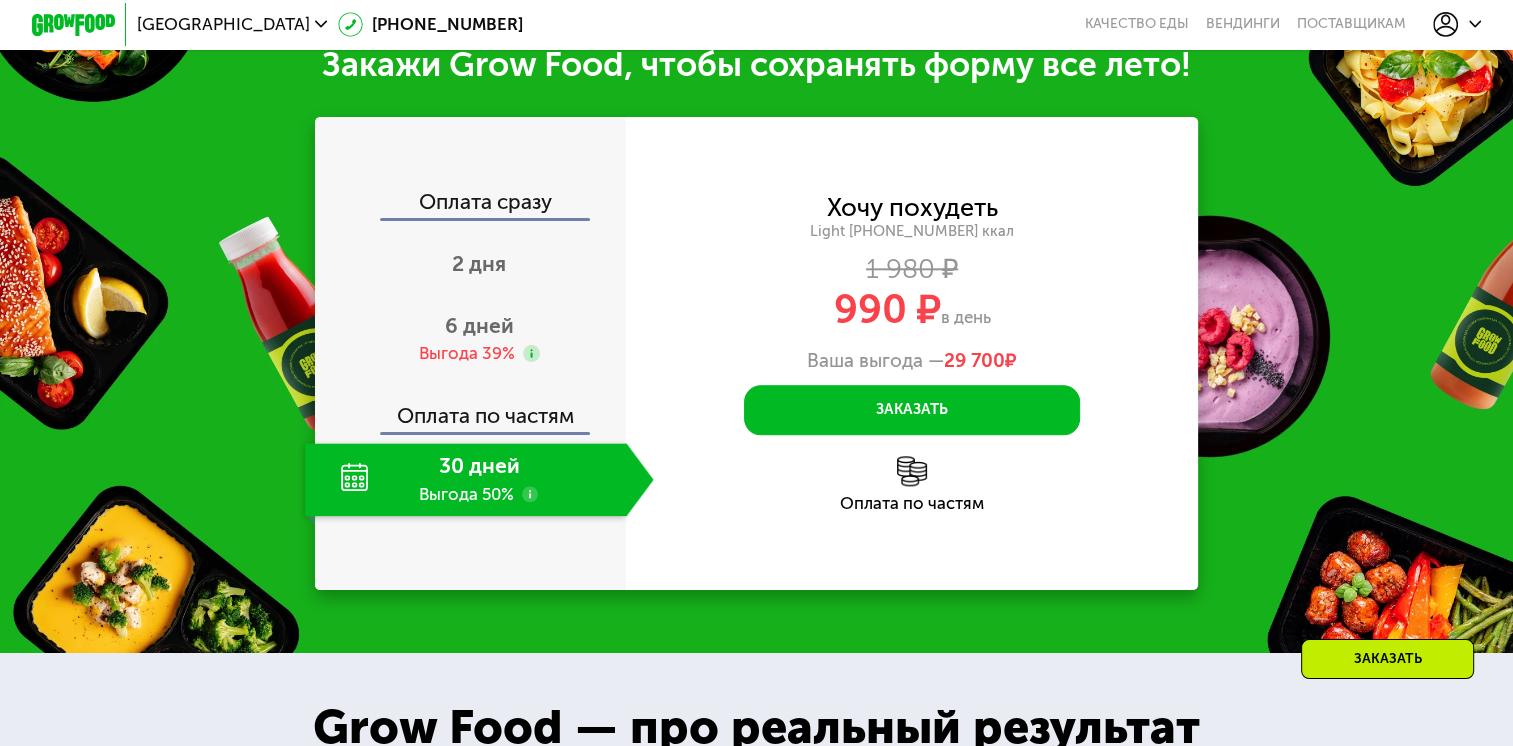 click 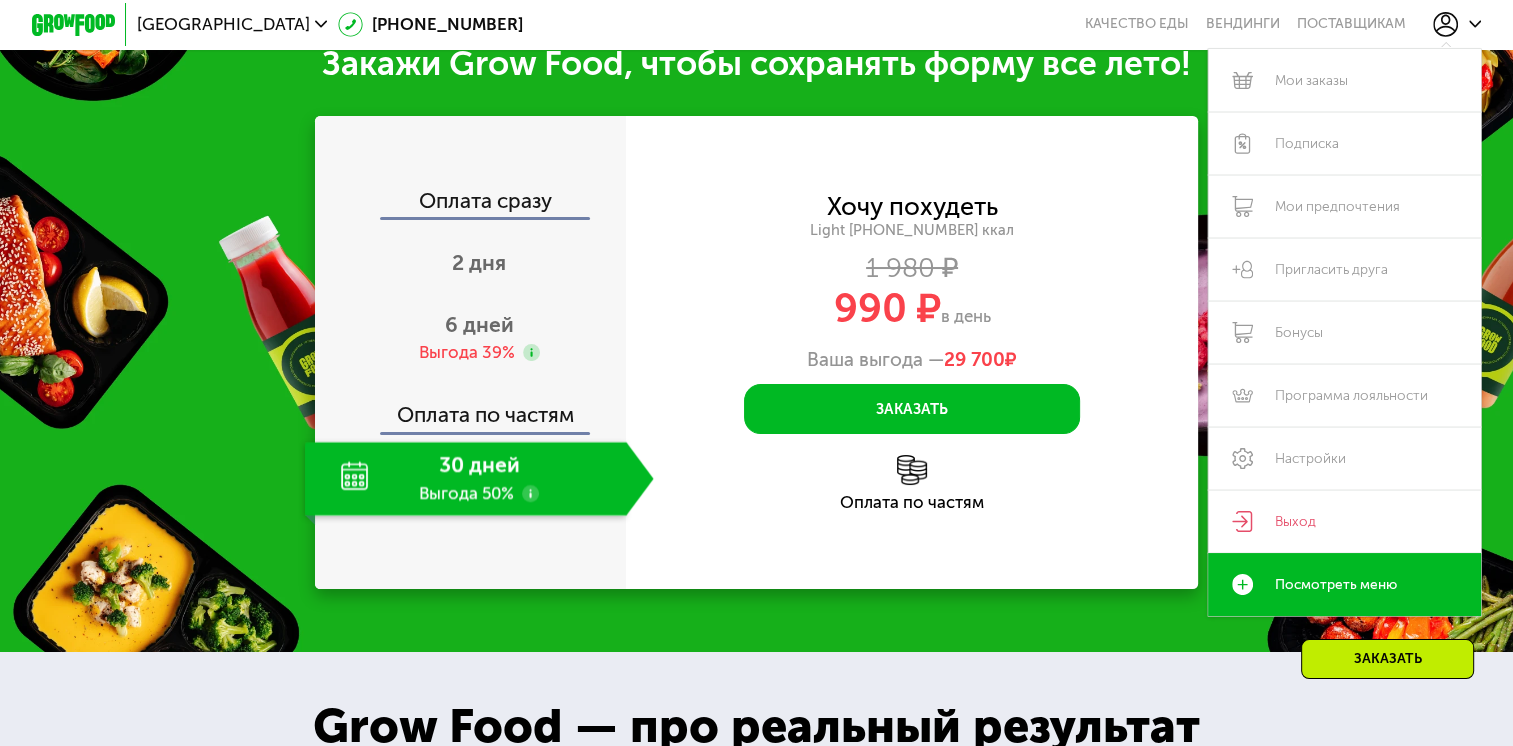 scroll, scrollTop: 0, scrollLeft: 0, axis: both 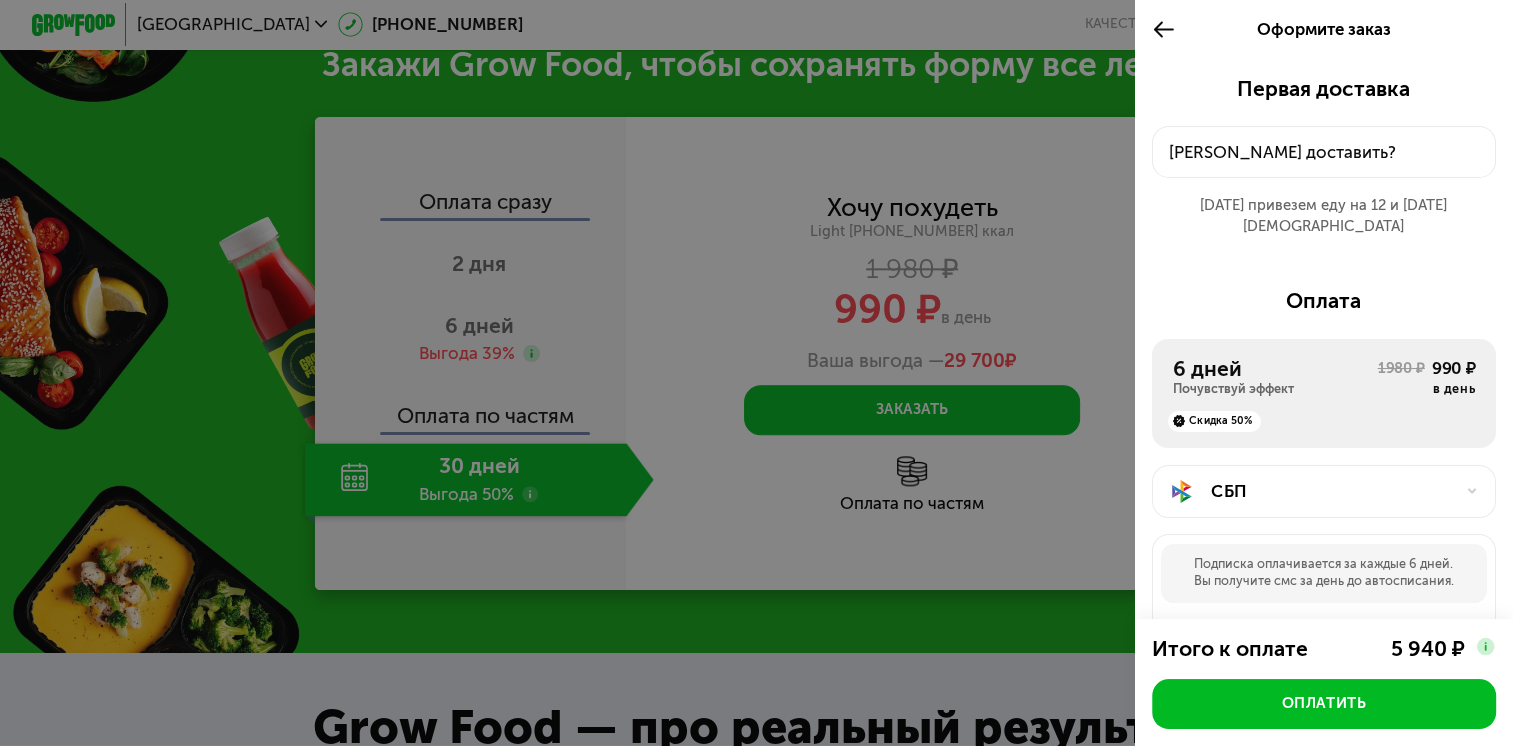 click on "[PERSON_NAME] доставить?" 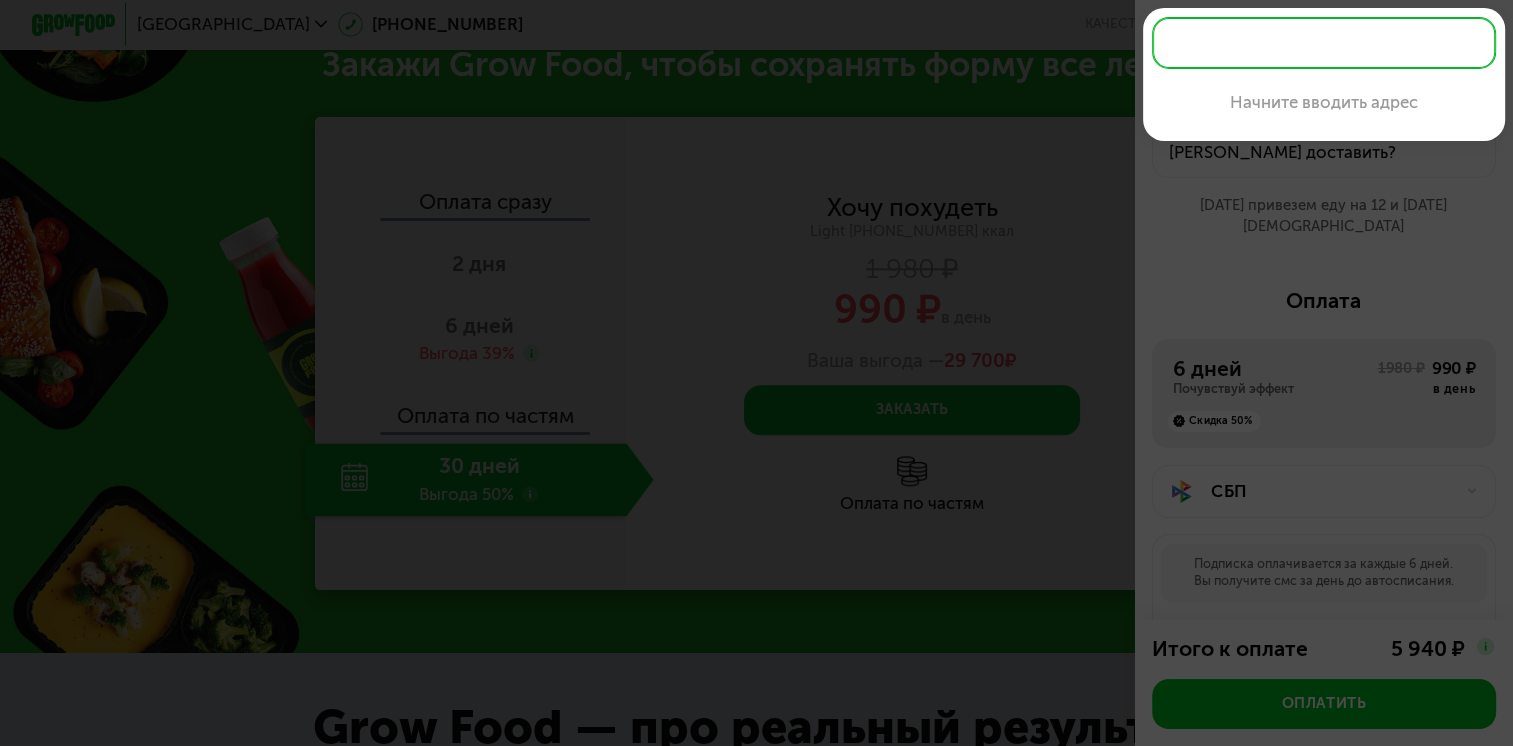 click at bounding box center [756, 373] 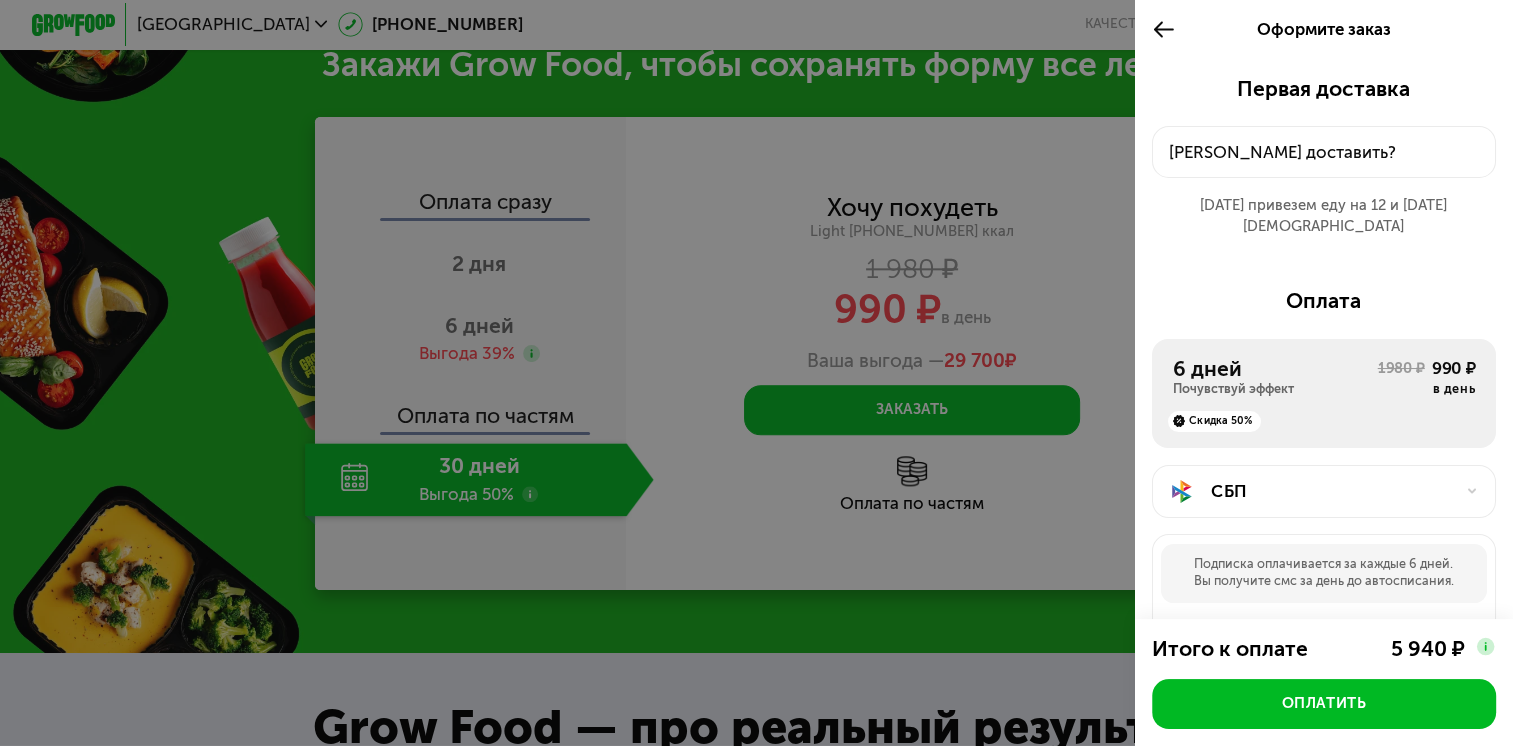 click on "6 дней" at bounding box center [1275, 368] 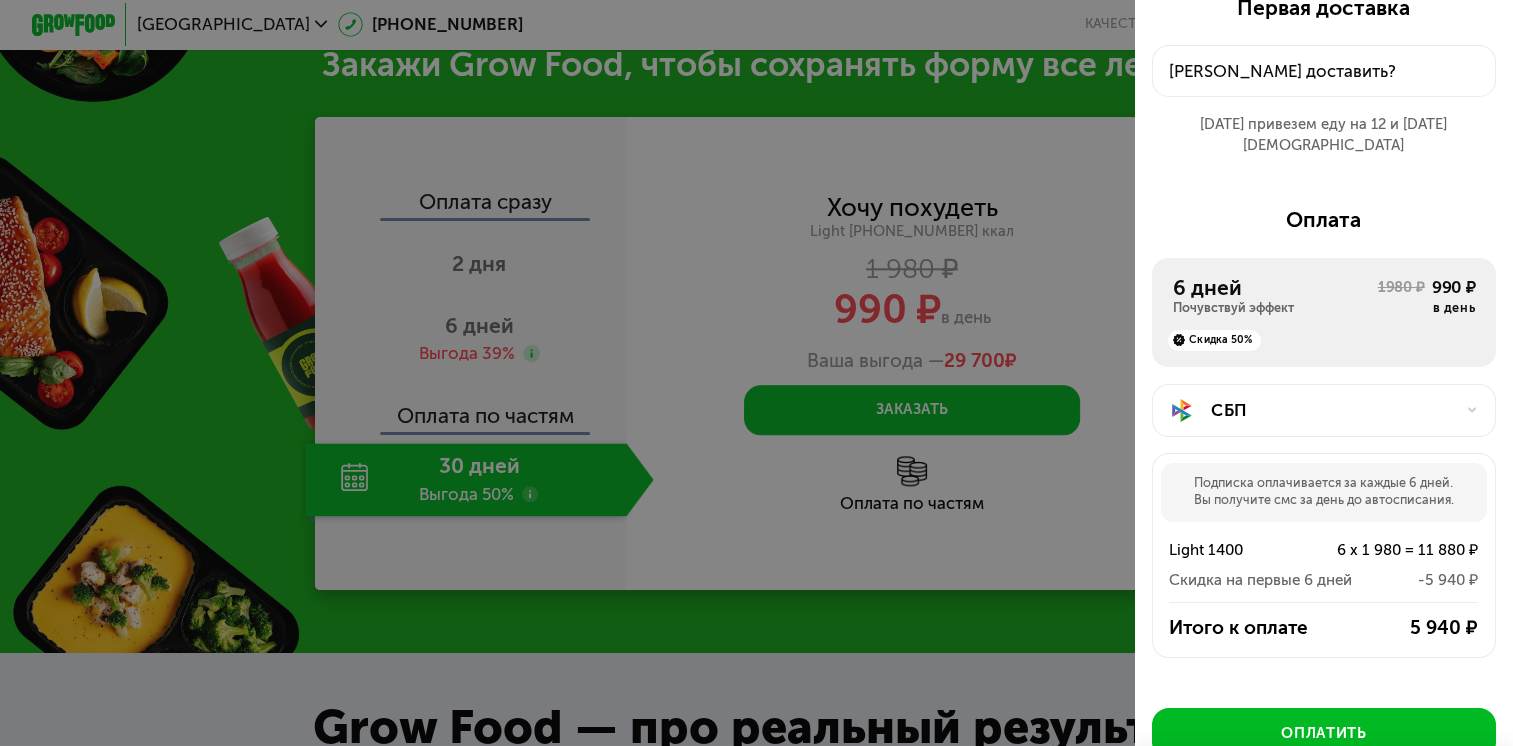 scroll, scrollTop: 200, scrollLeft: 0, axis: vertical 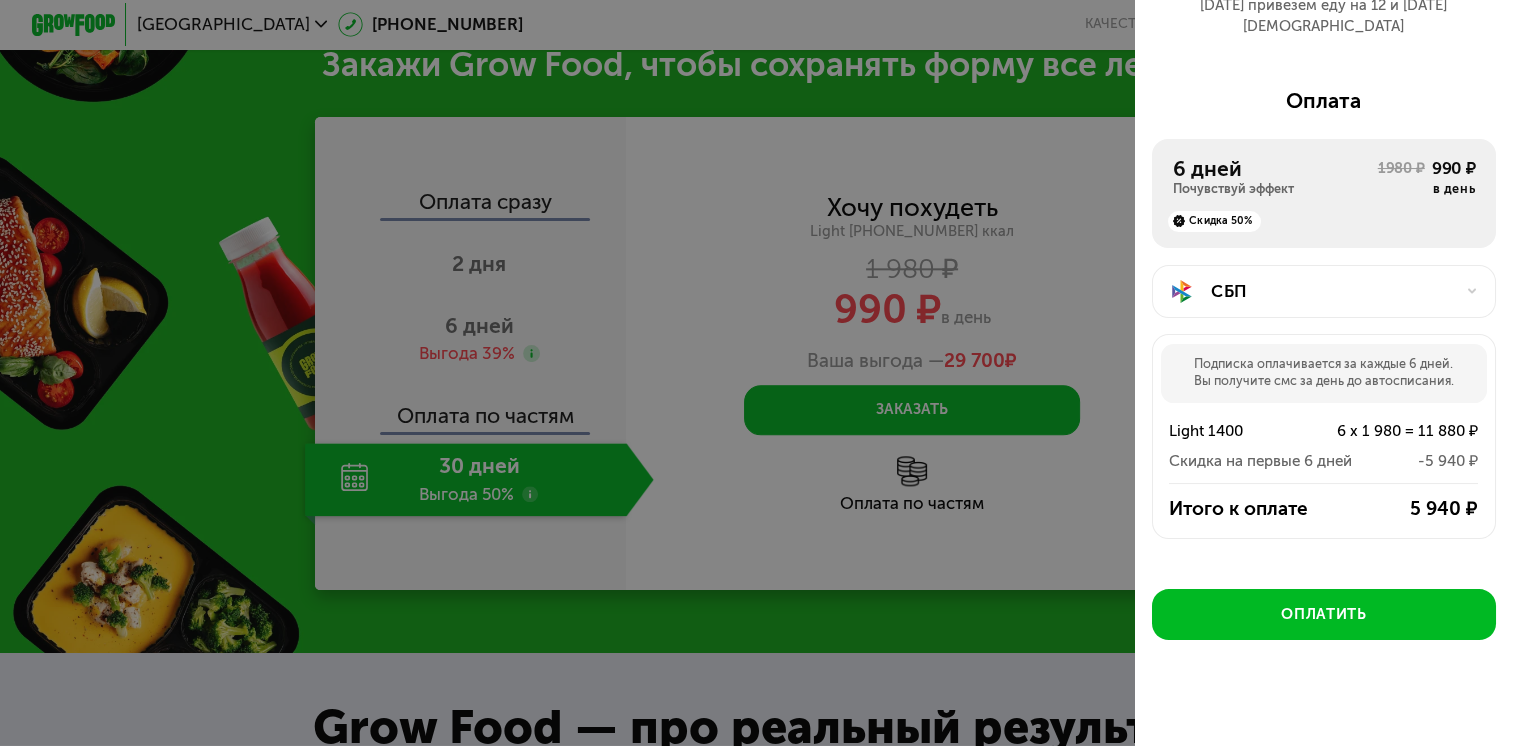 click on "Почувствуй эффект" at bounding box center (1275, 189) 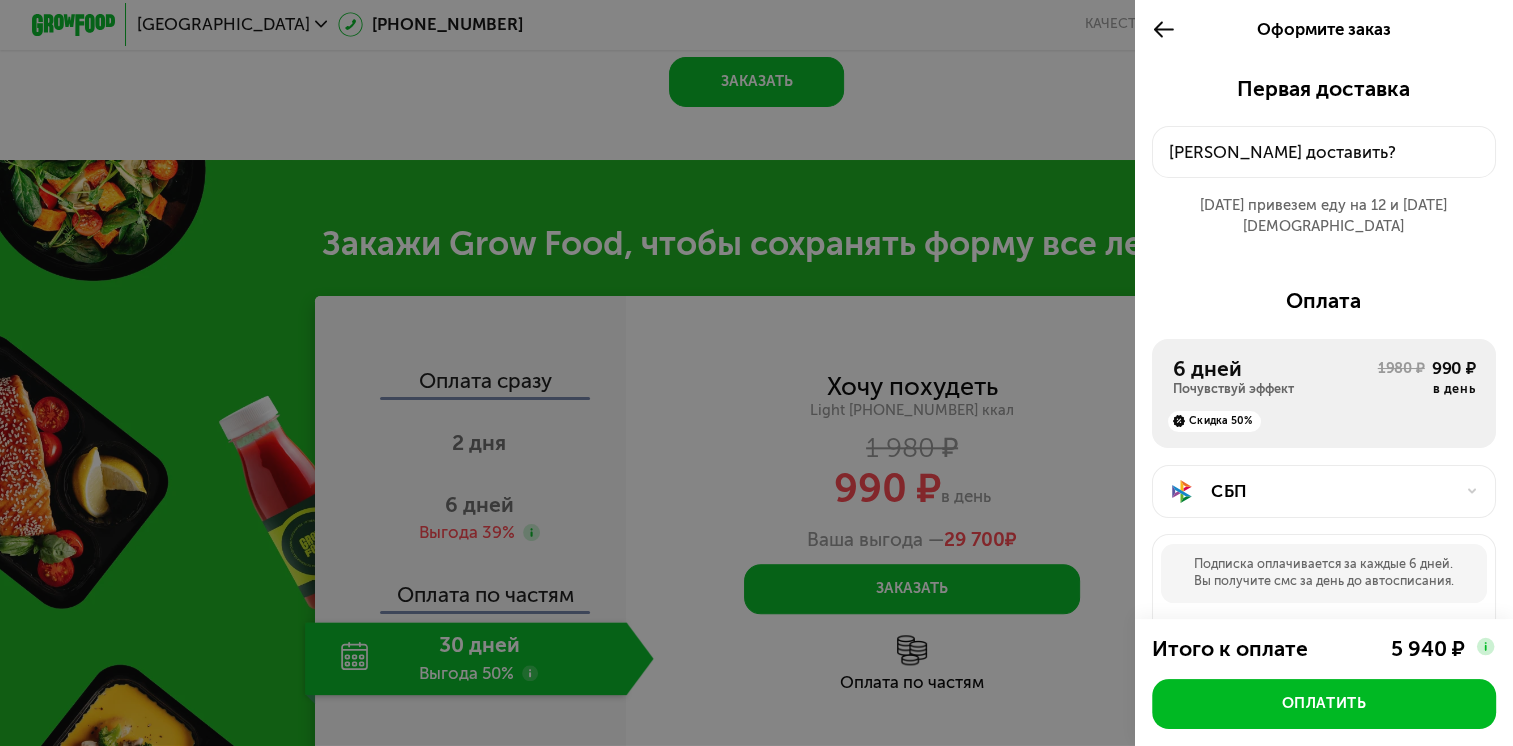 scroll, scrollTop: 2024, scrollLeft: 0, axis: vertical 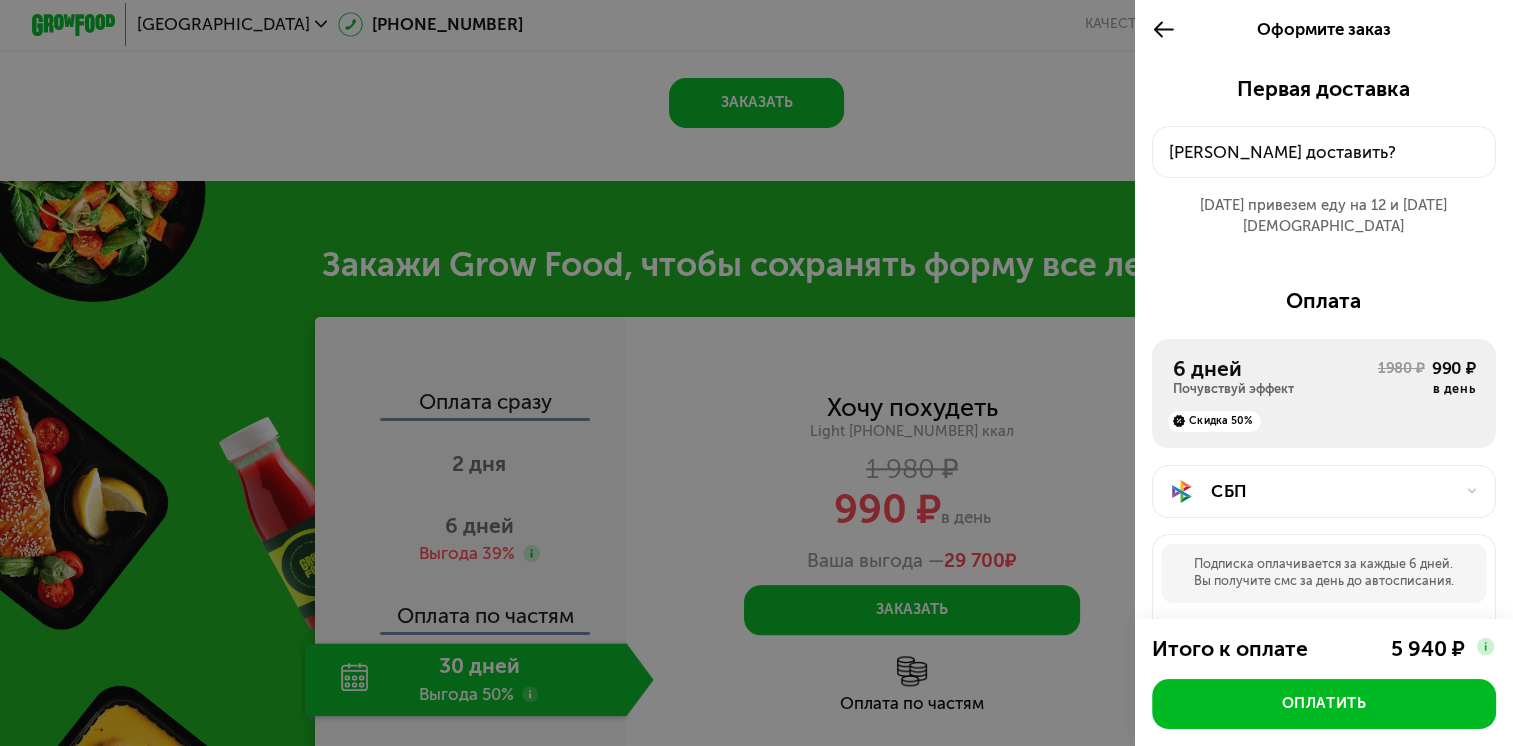 click on "[PERSON_NAME] доставить?" 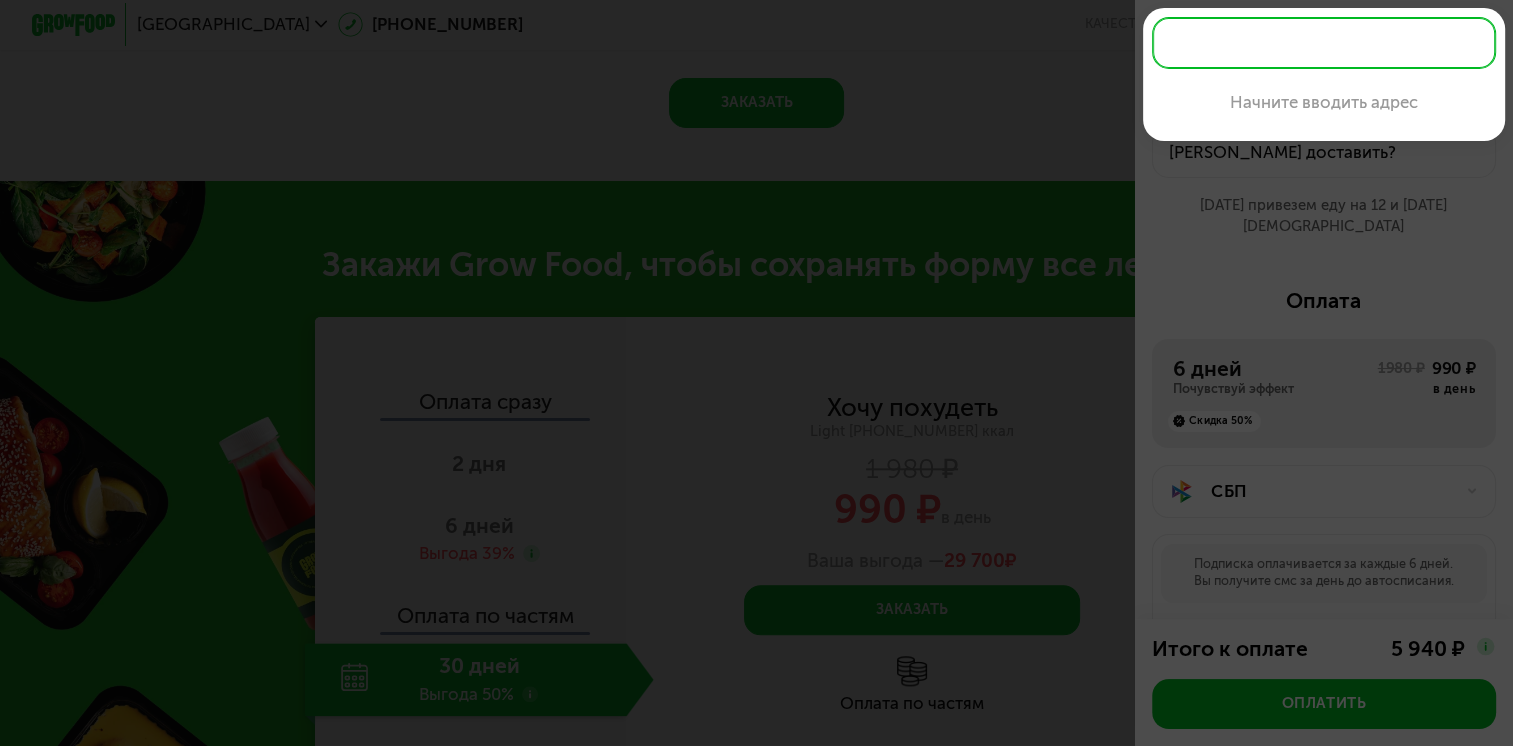 click at bounding box center [756, 373] 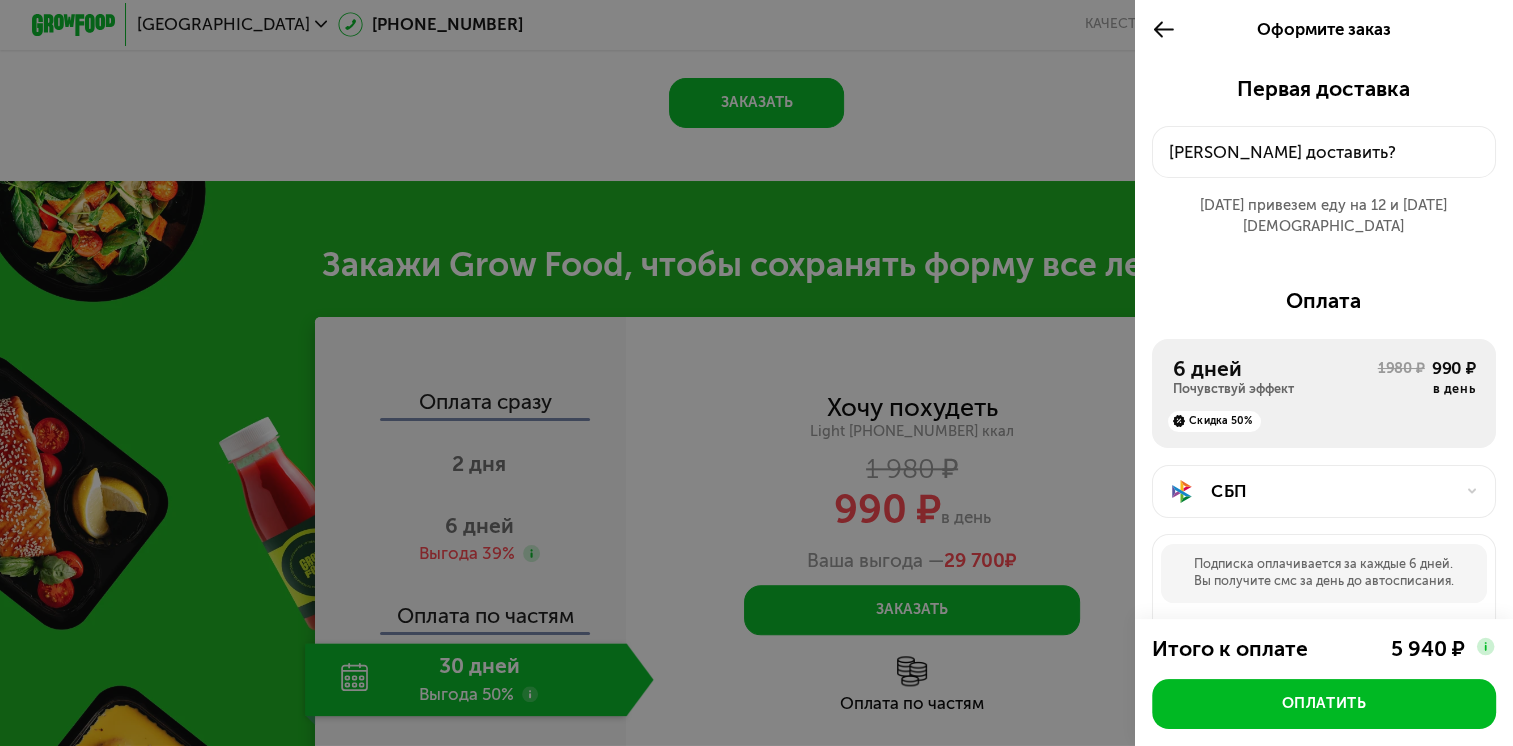 click 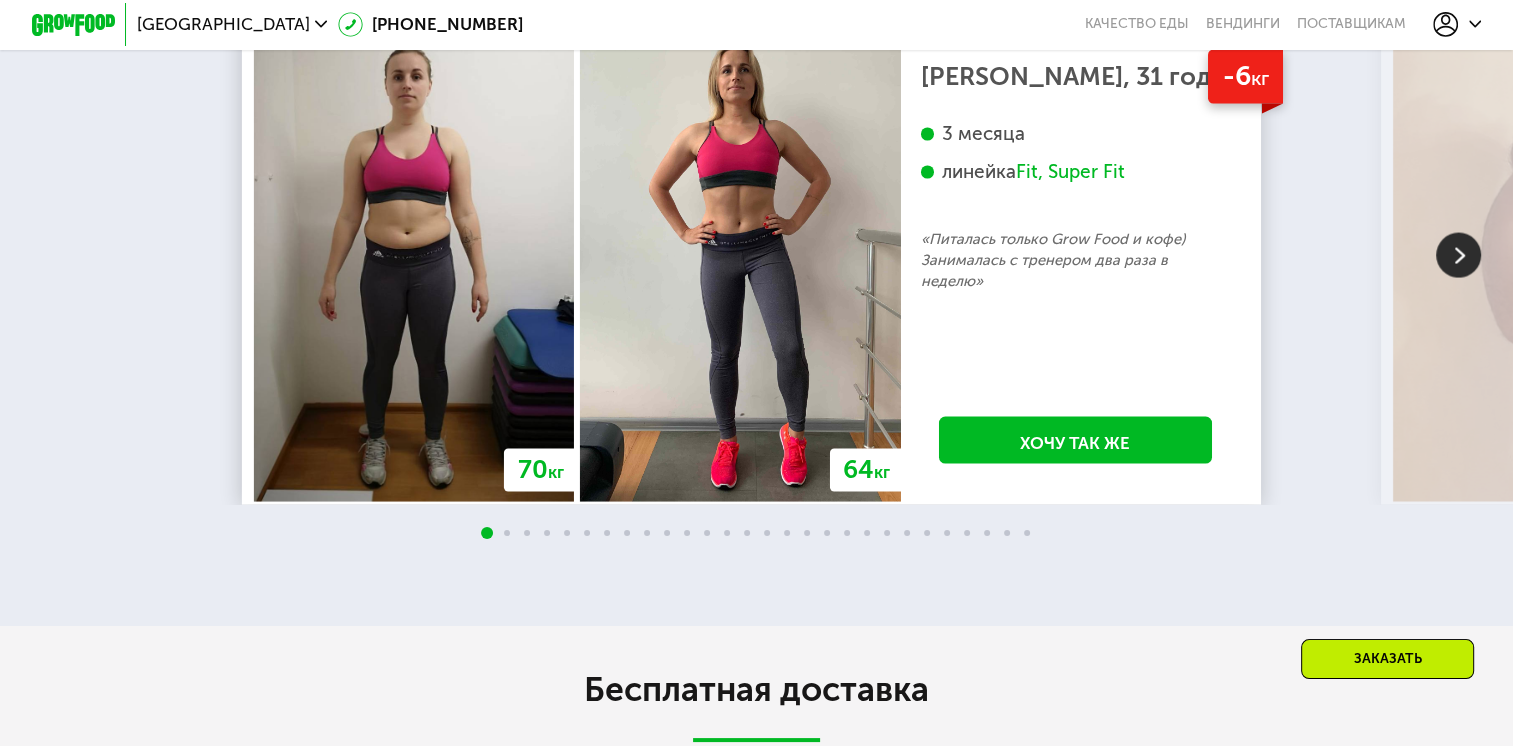 scroll, scrollTop: 3724, scrollLeft: 0, axis: vertical 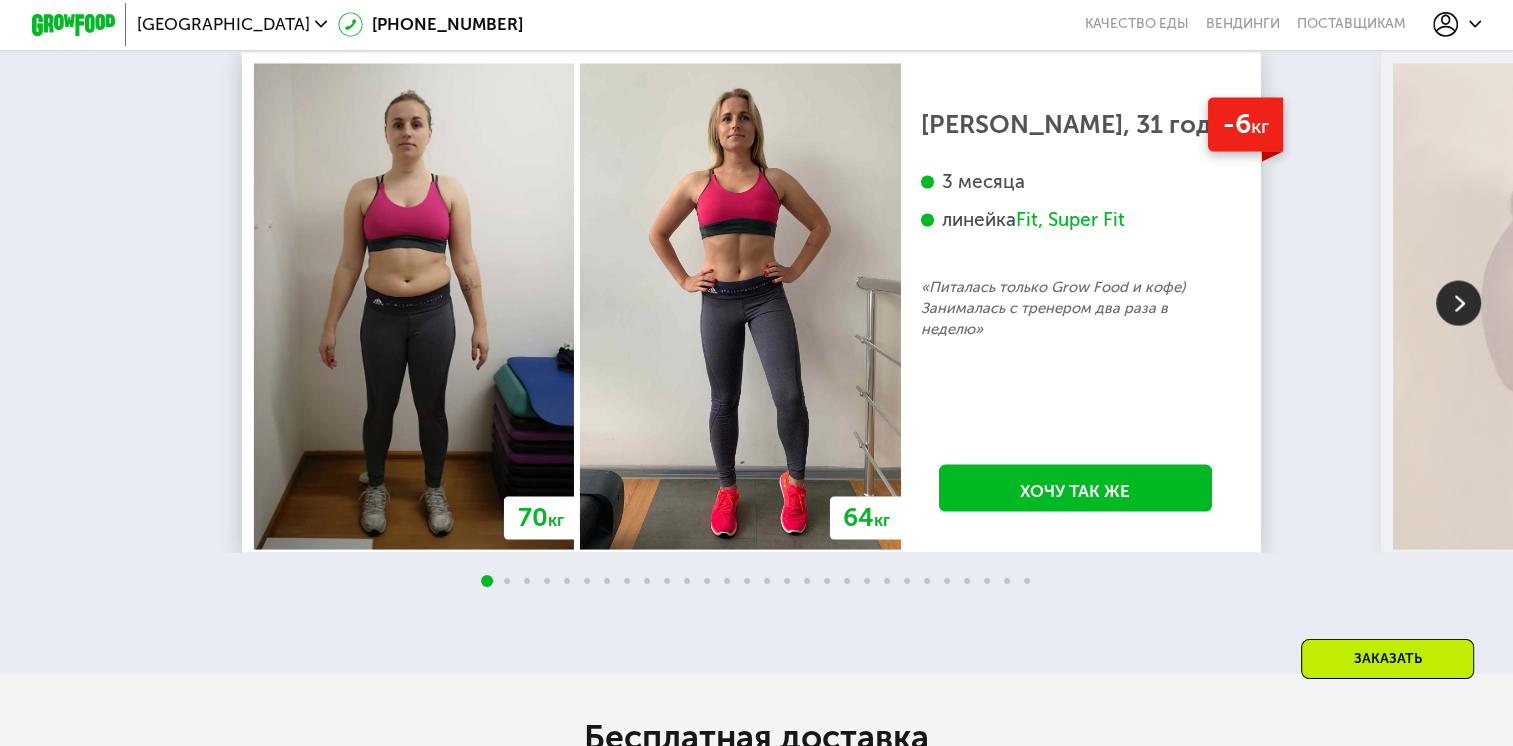 click at bounding box center [1458, 302] 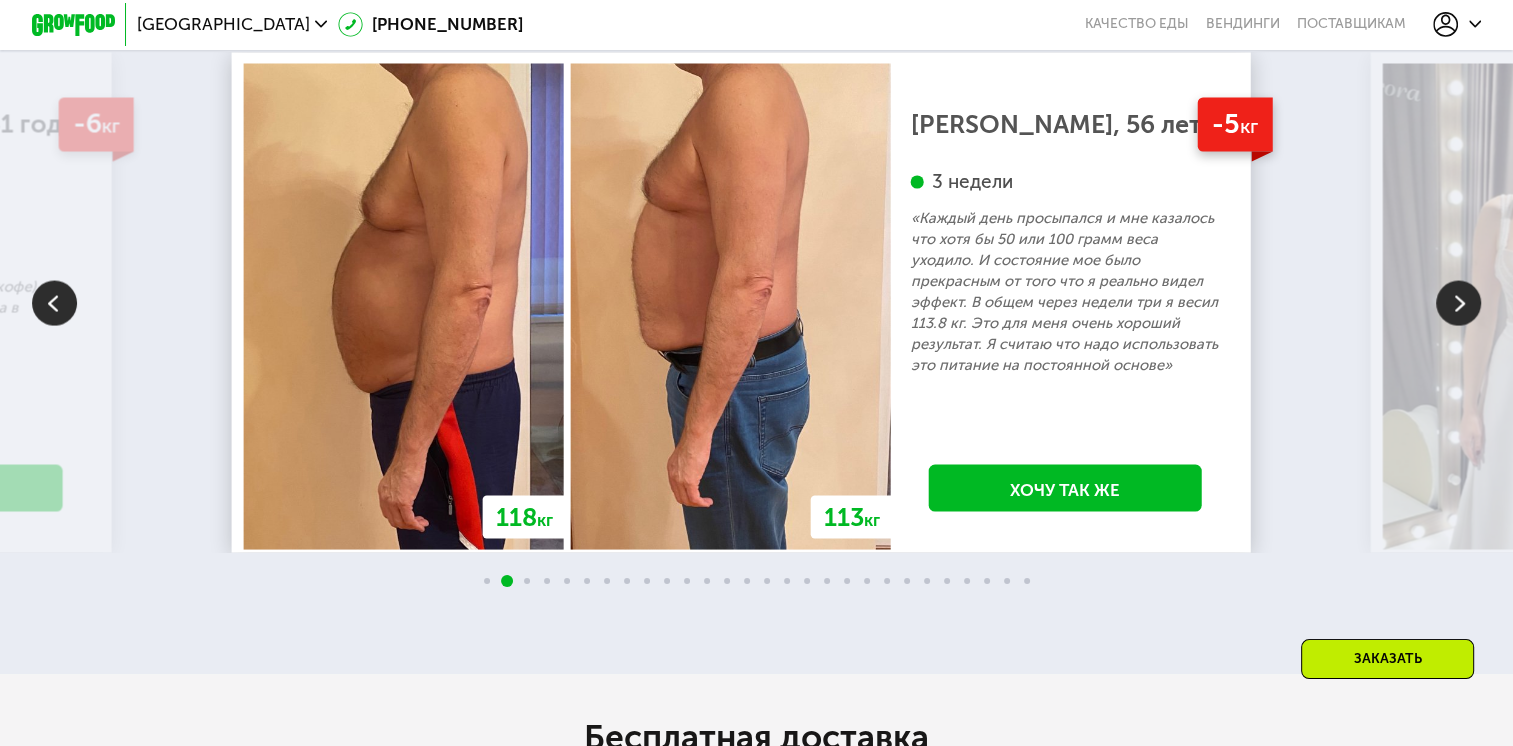 click at bounding box center (1458, 302) 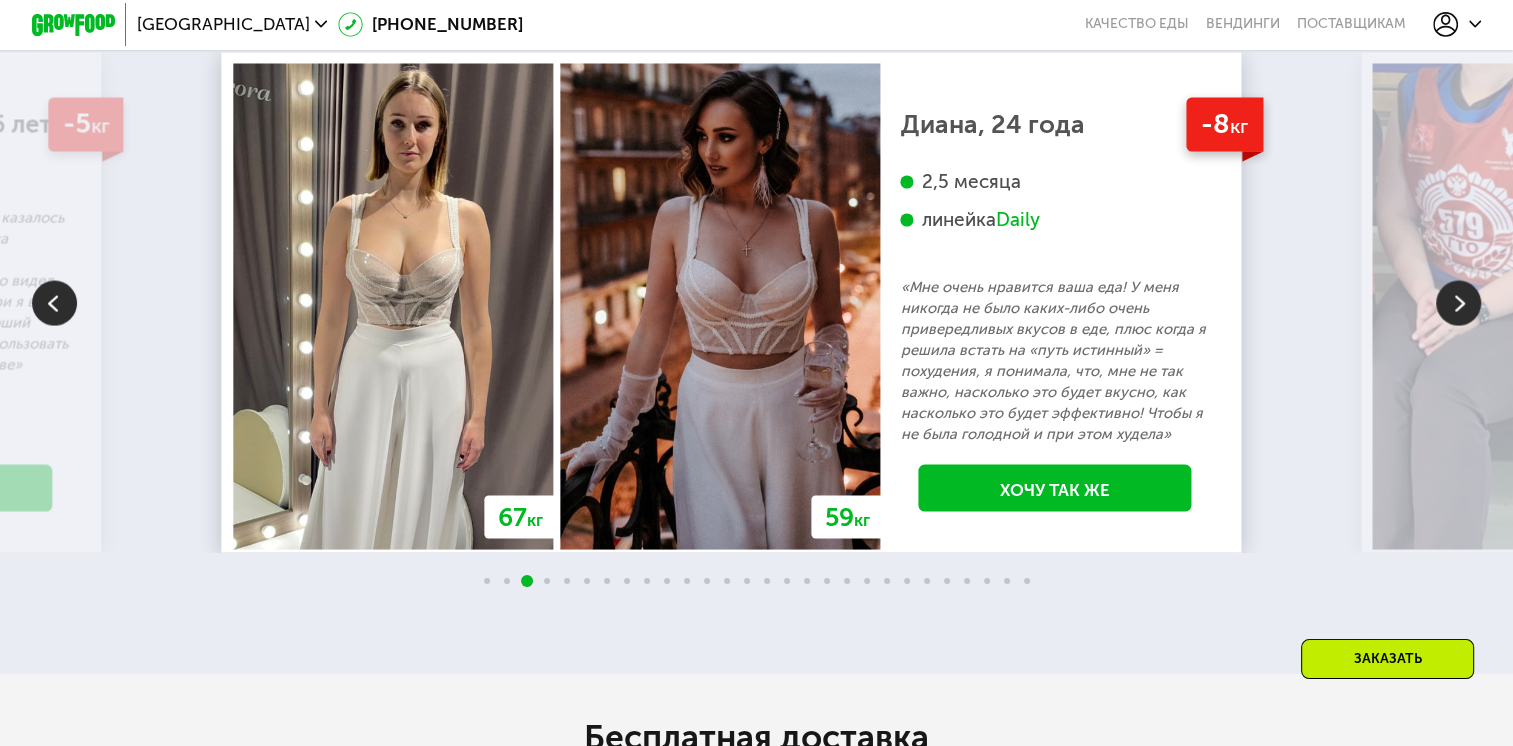 click at bounding box center [1458, 302] 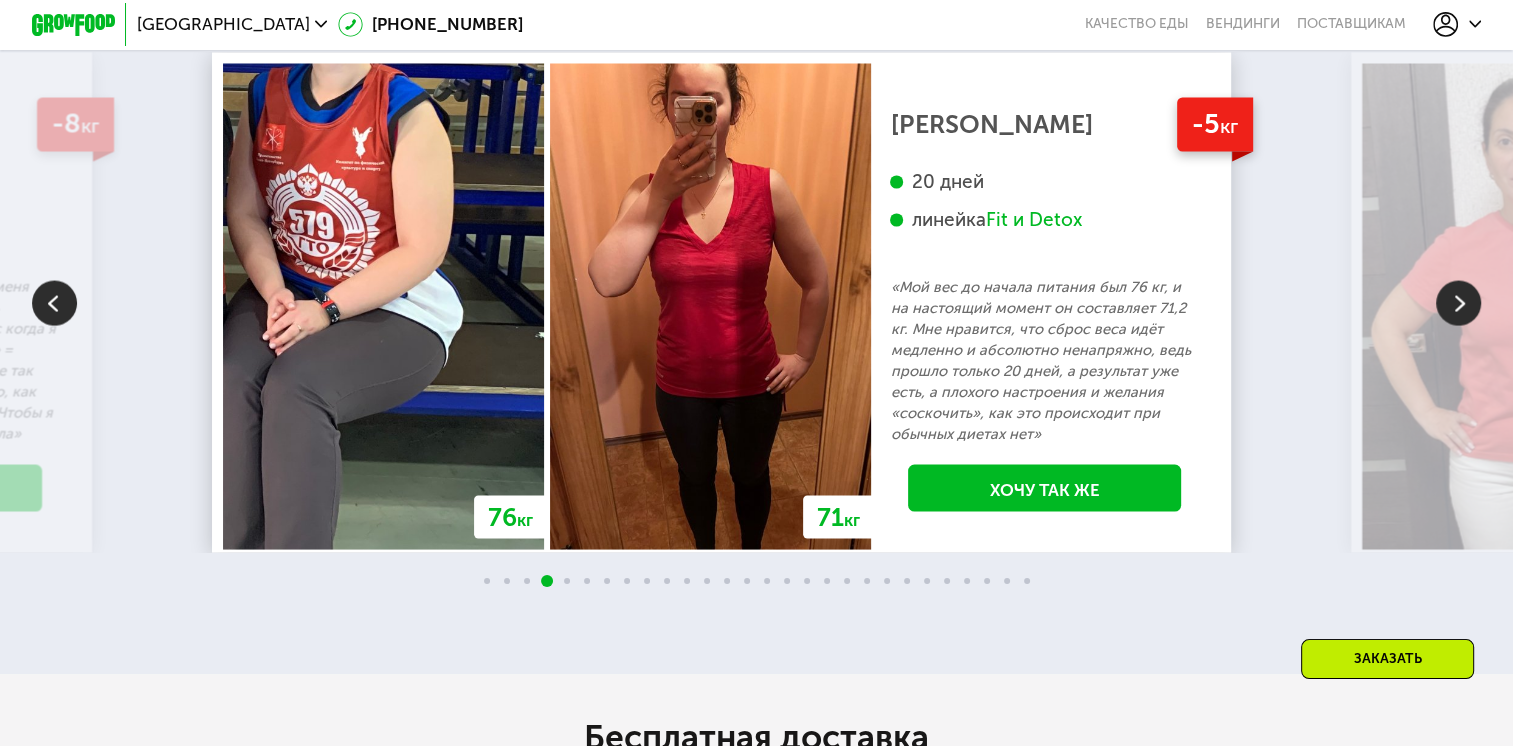 click at bounding box center [1458, 302] 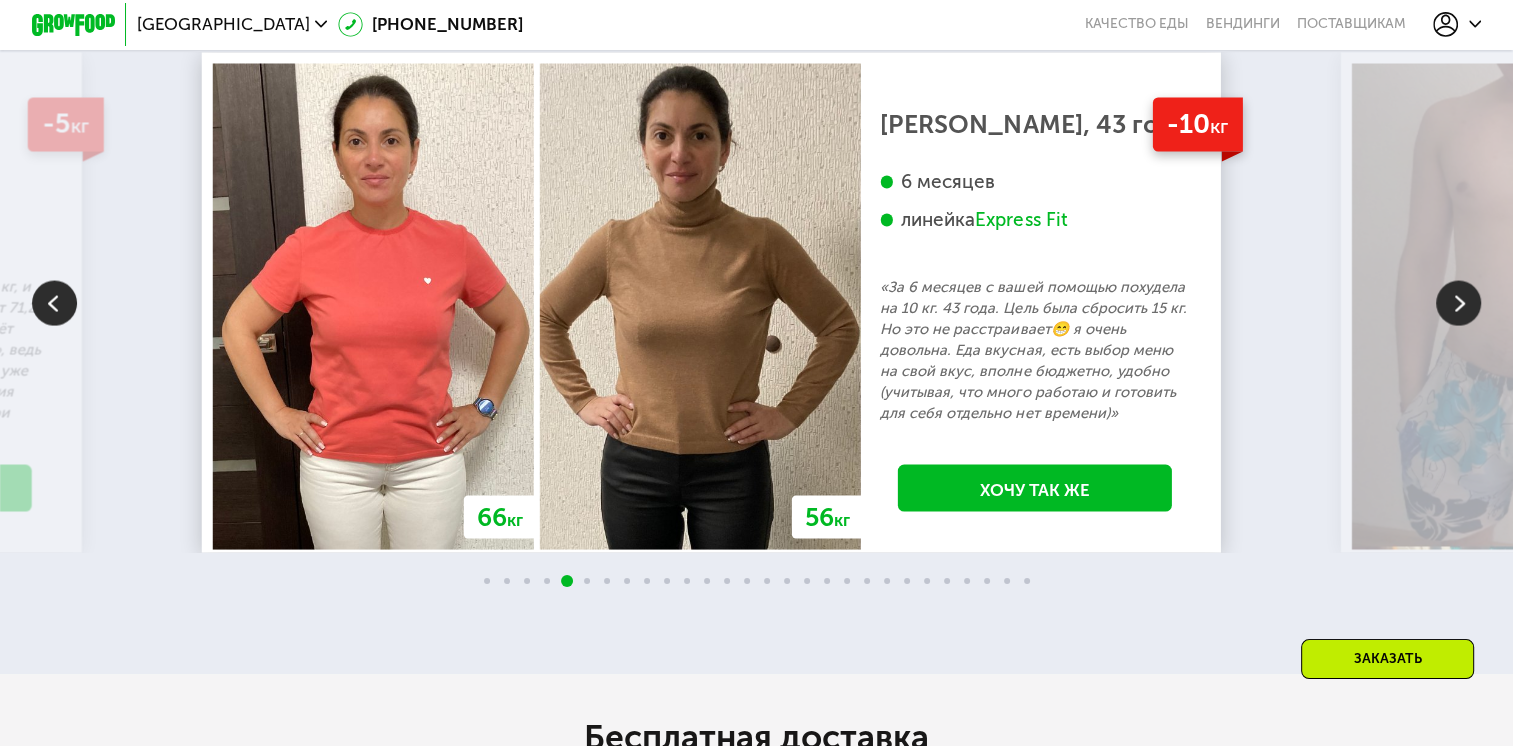 click at bounding box center (1458, 302) 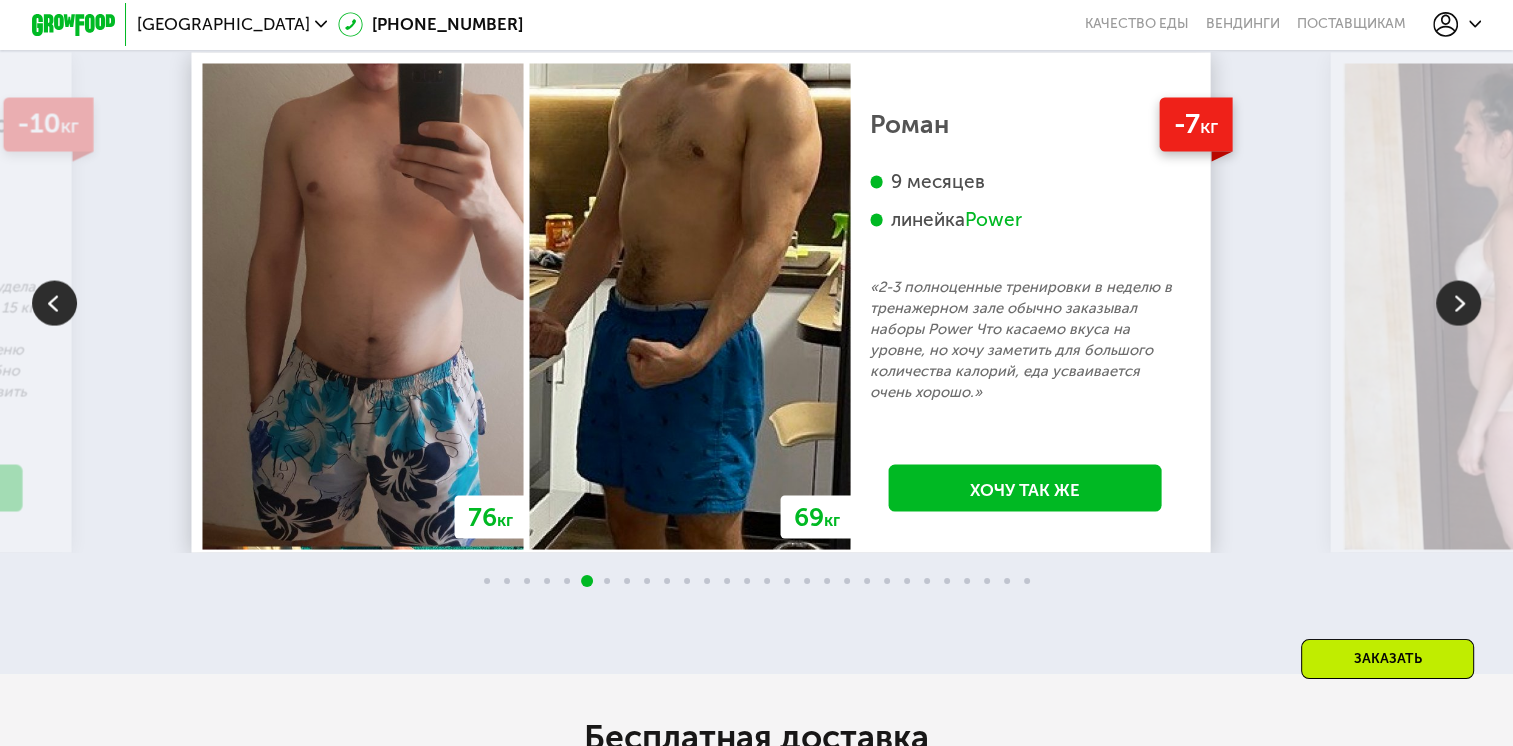 click at bounding box center (1458, 302) 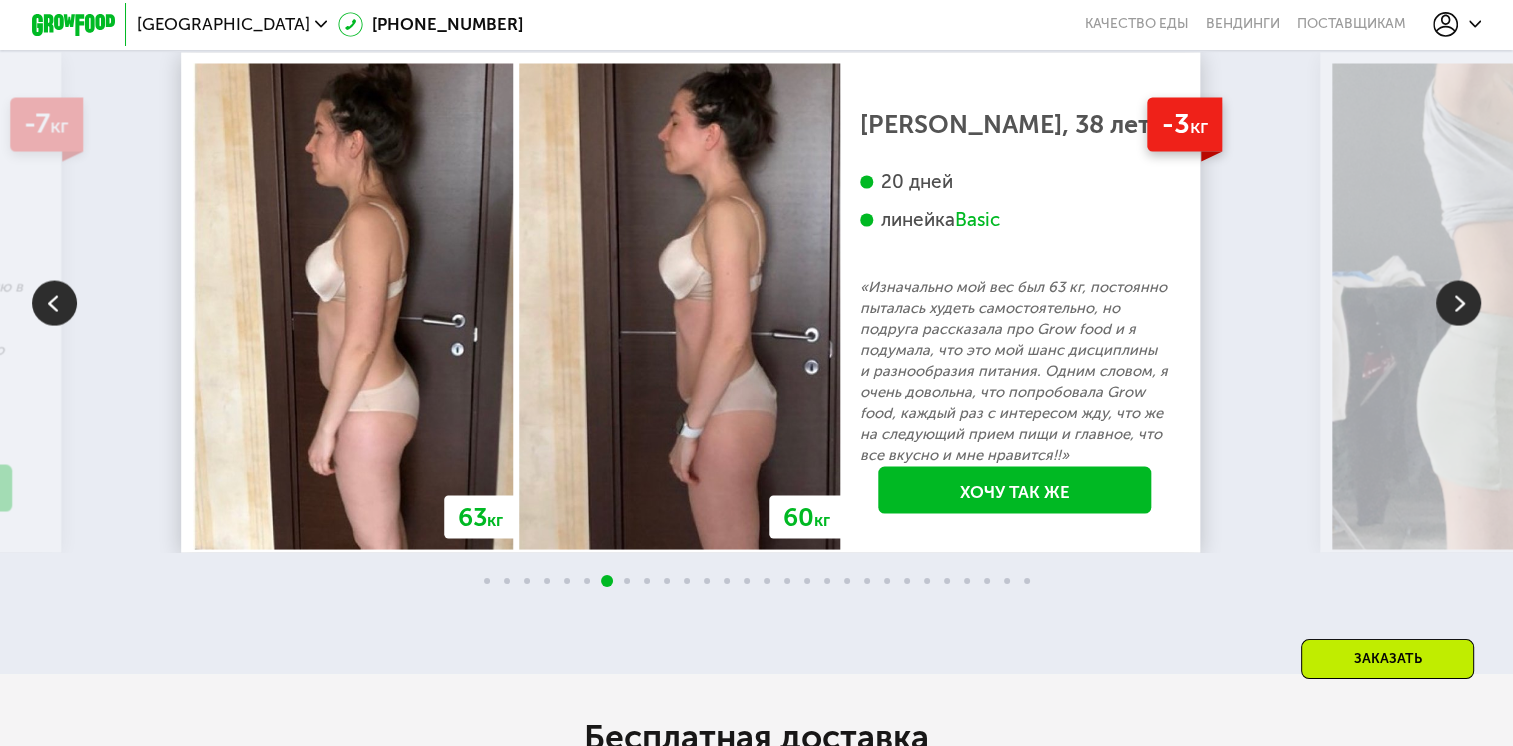 click at bounding box center [1458, 302] 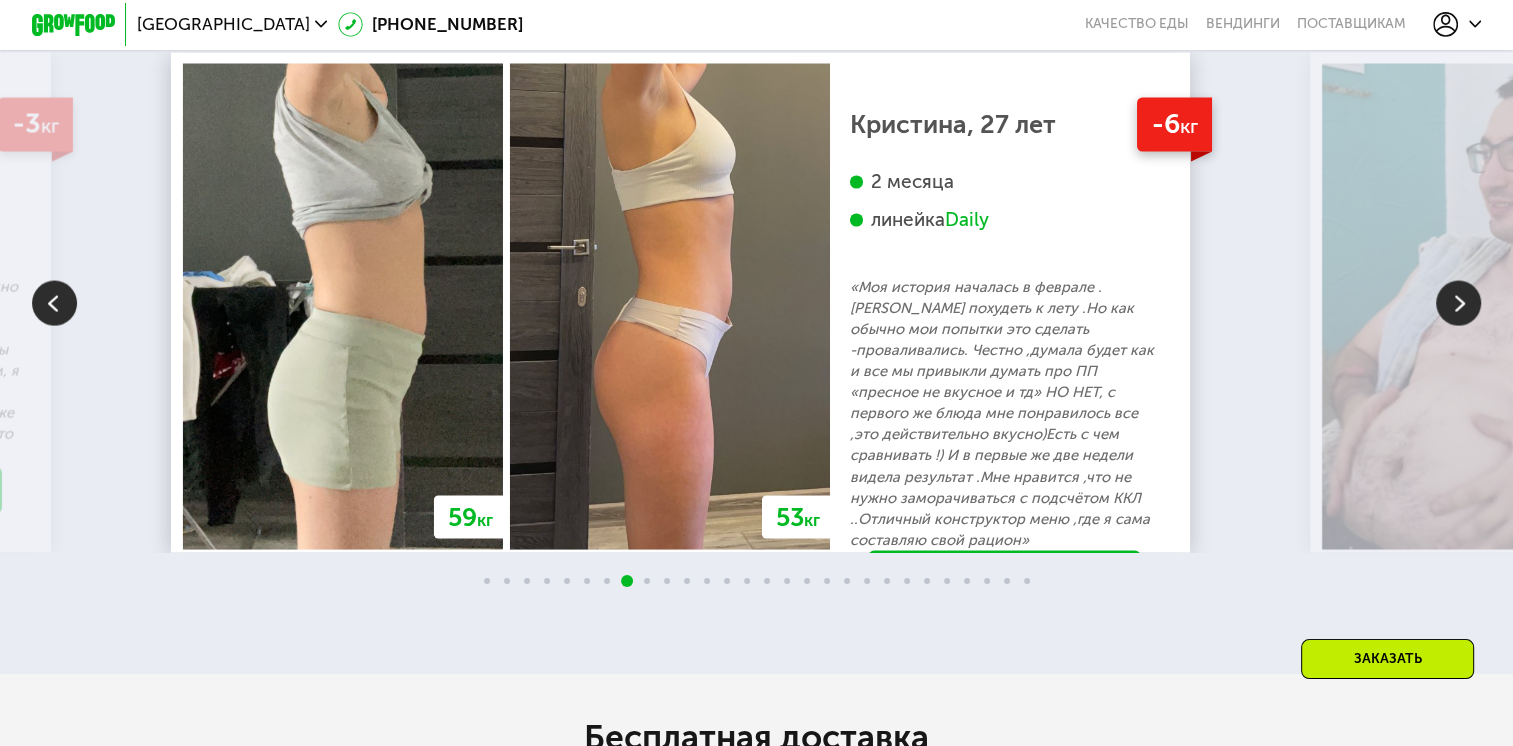 click at bounding box center (1458, 302) 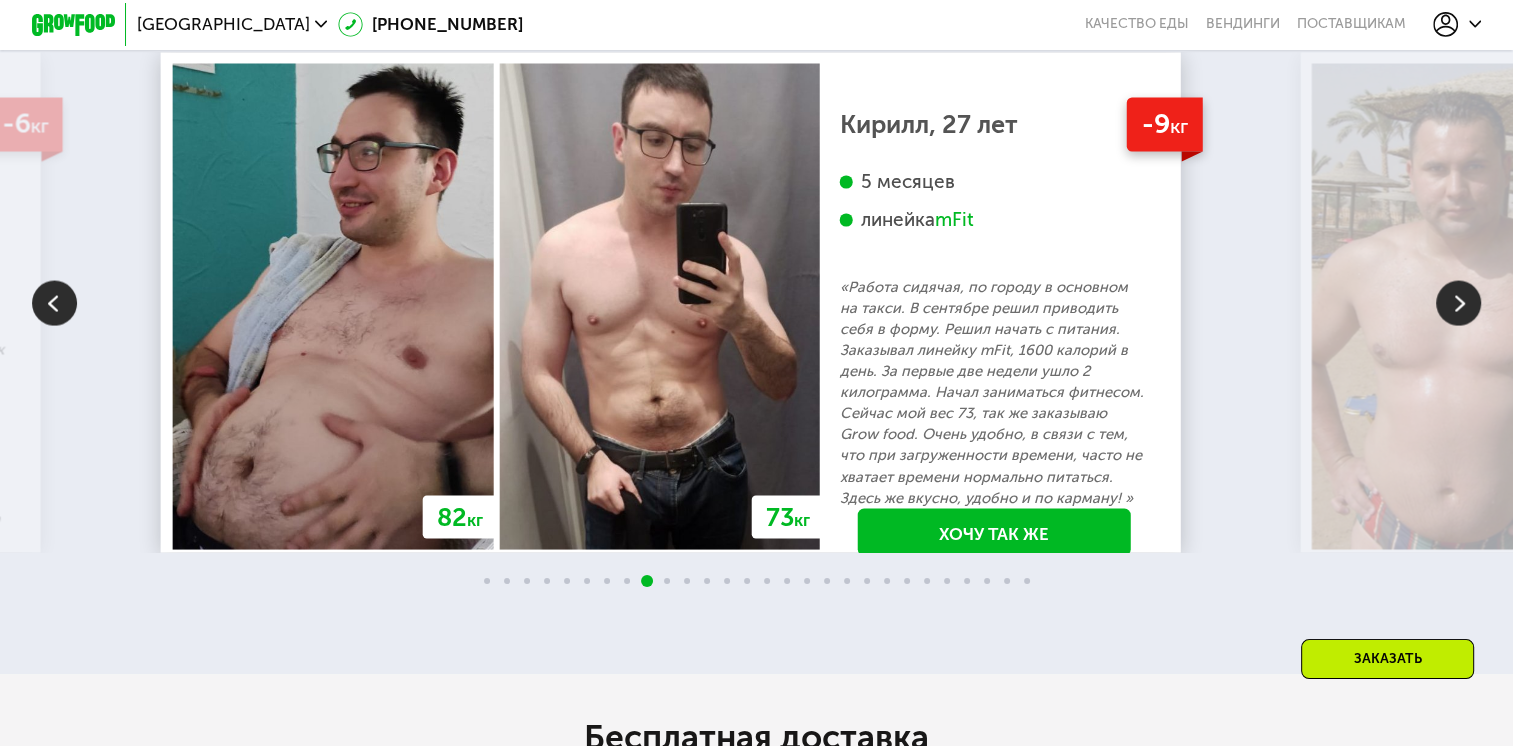 click at bounding box center (1458, 302) 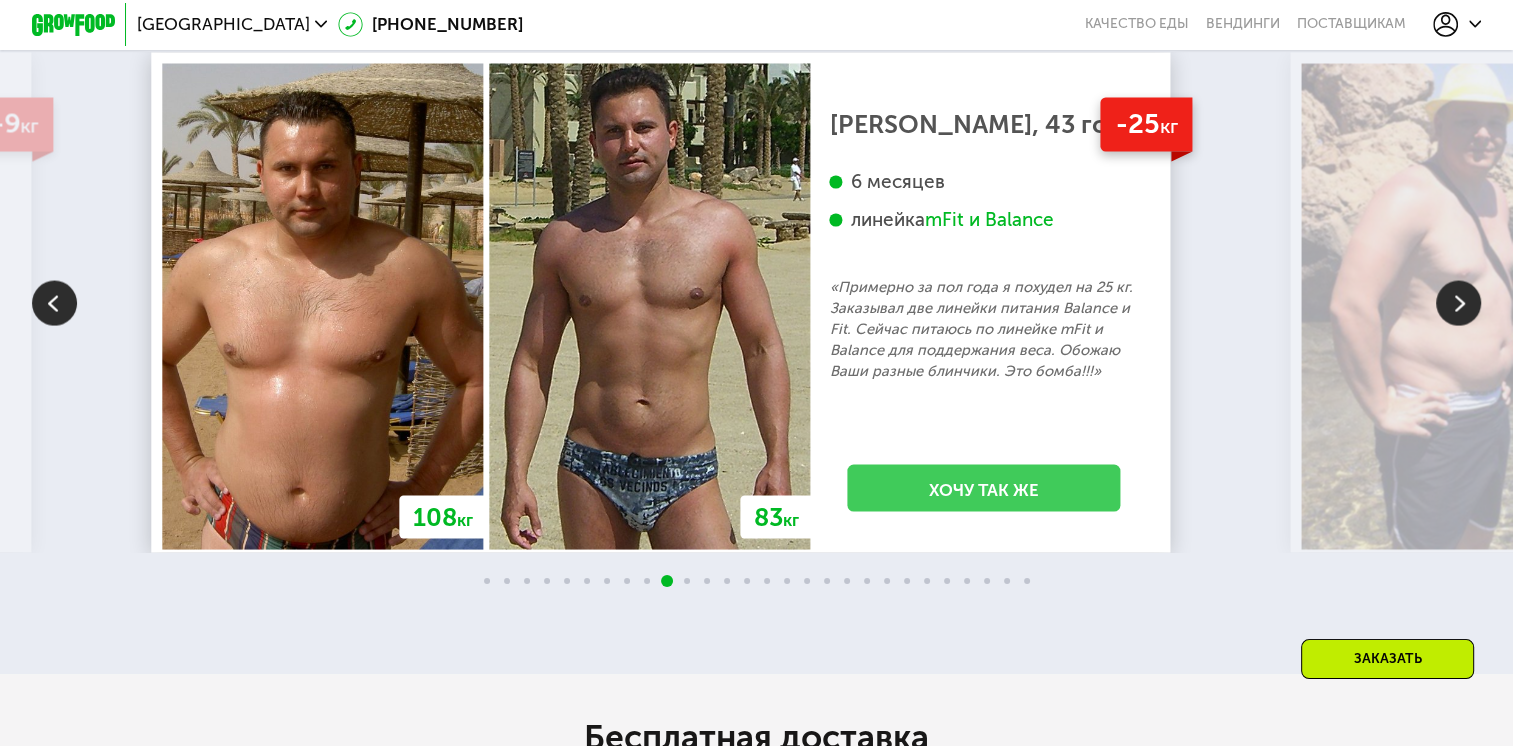 click on "Хочу так же" at bounding box center (984, 487) 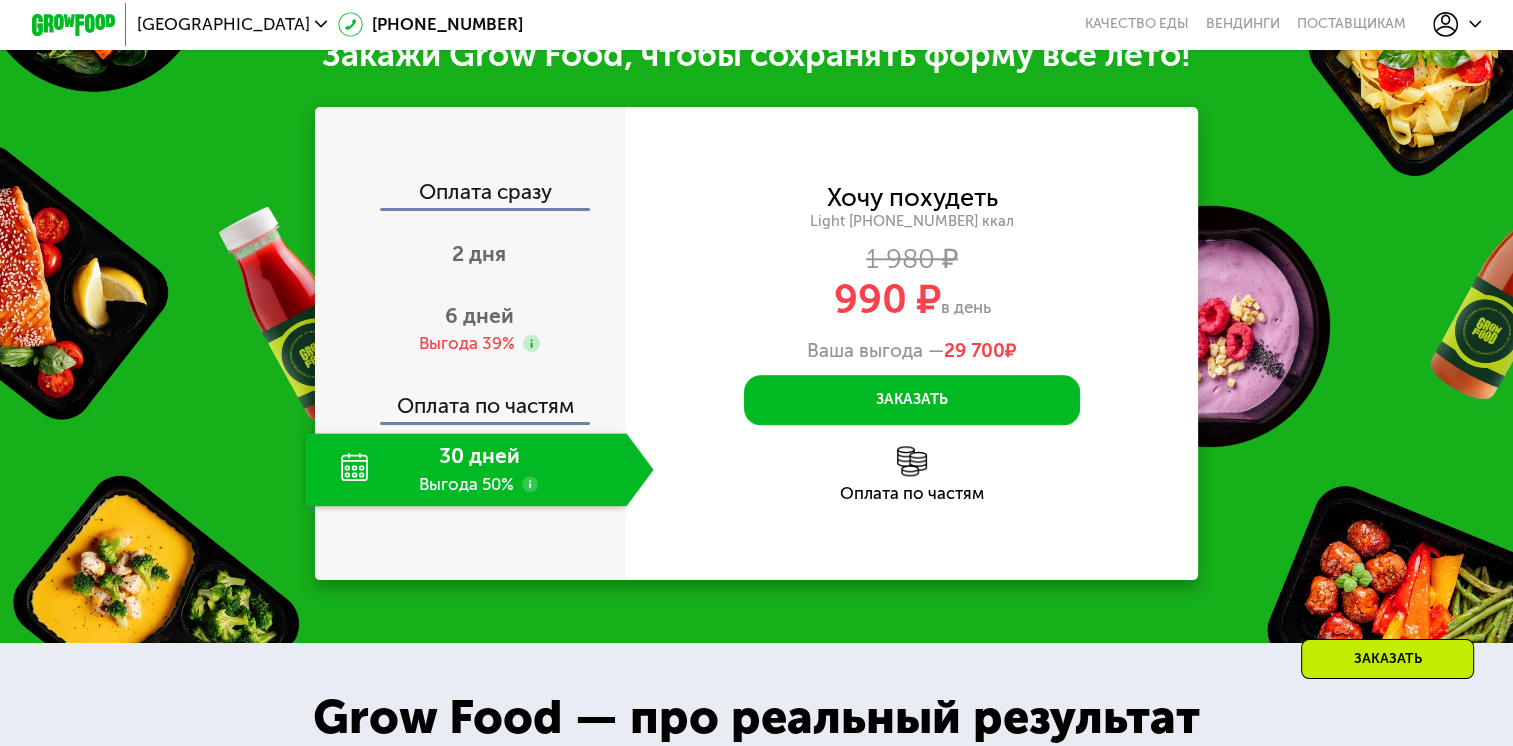 scroll, scrollTop: 2174, scrollLeft: 0, axis: vertical 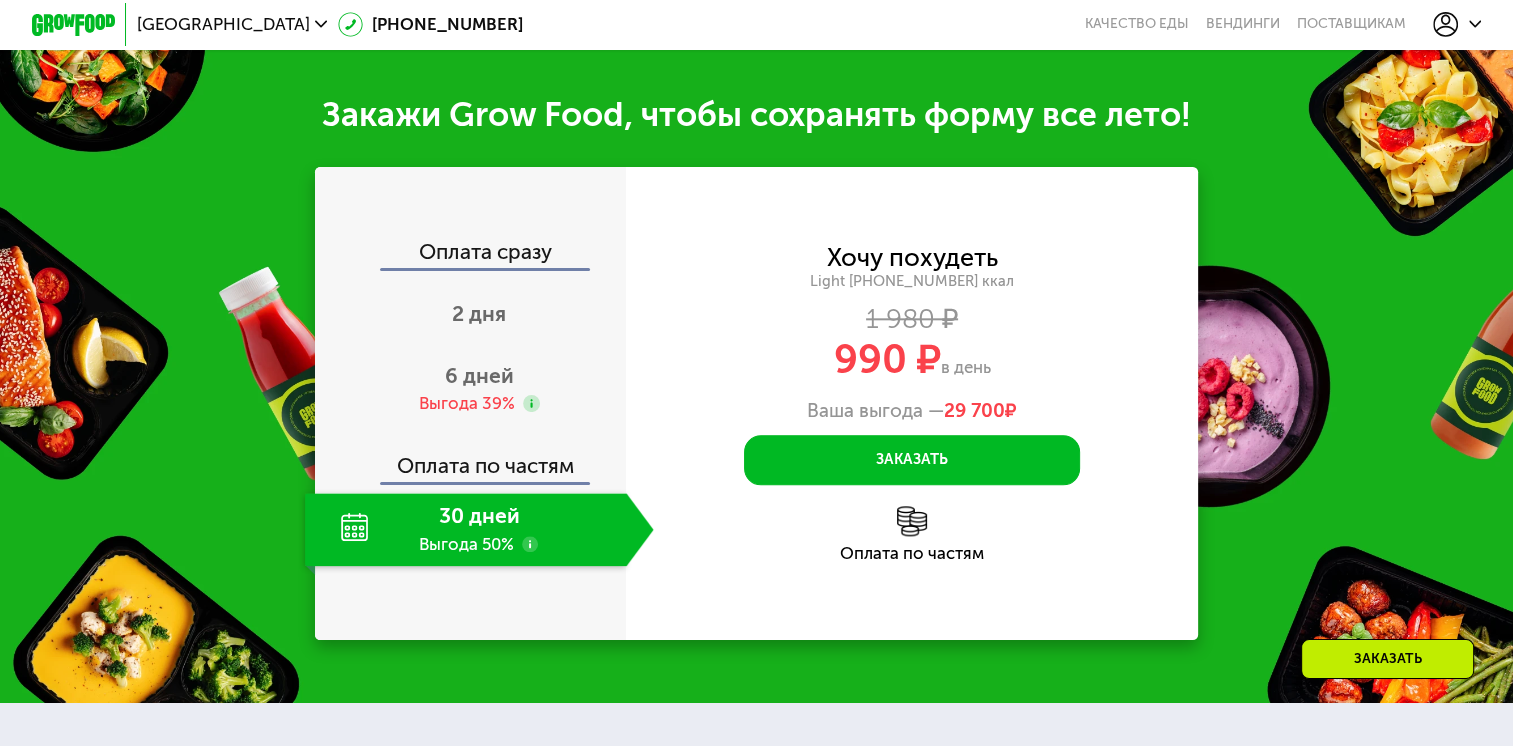 click on "30 дней Выгода 50%" 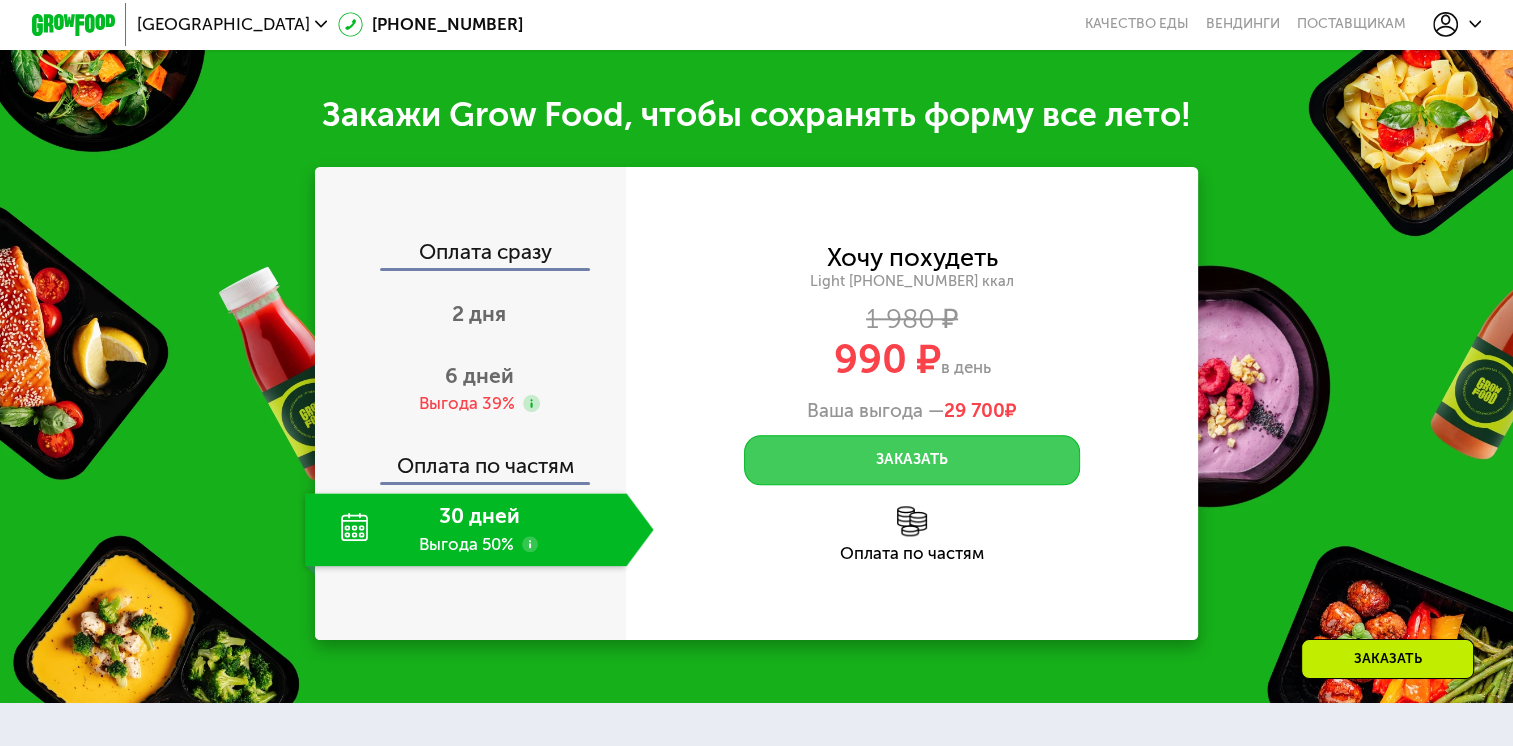 click on "Заказать" at bounding box center [912, 460] 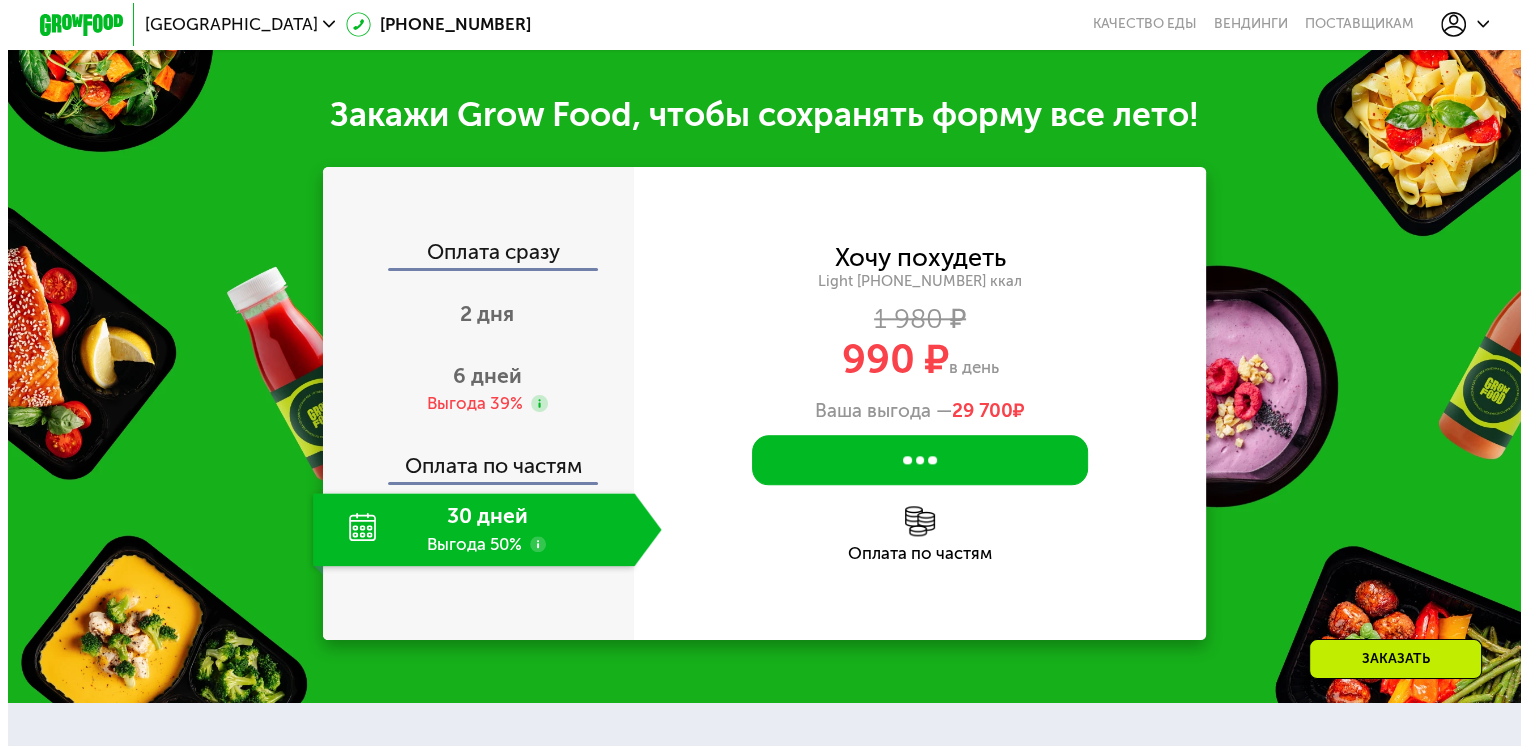 scroll, scrollTop: 0, scrollLeft: 0, axis: both 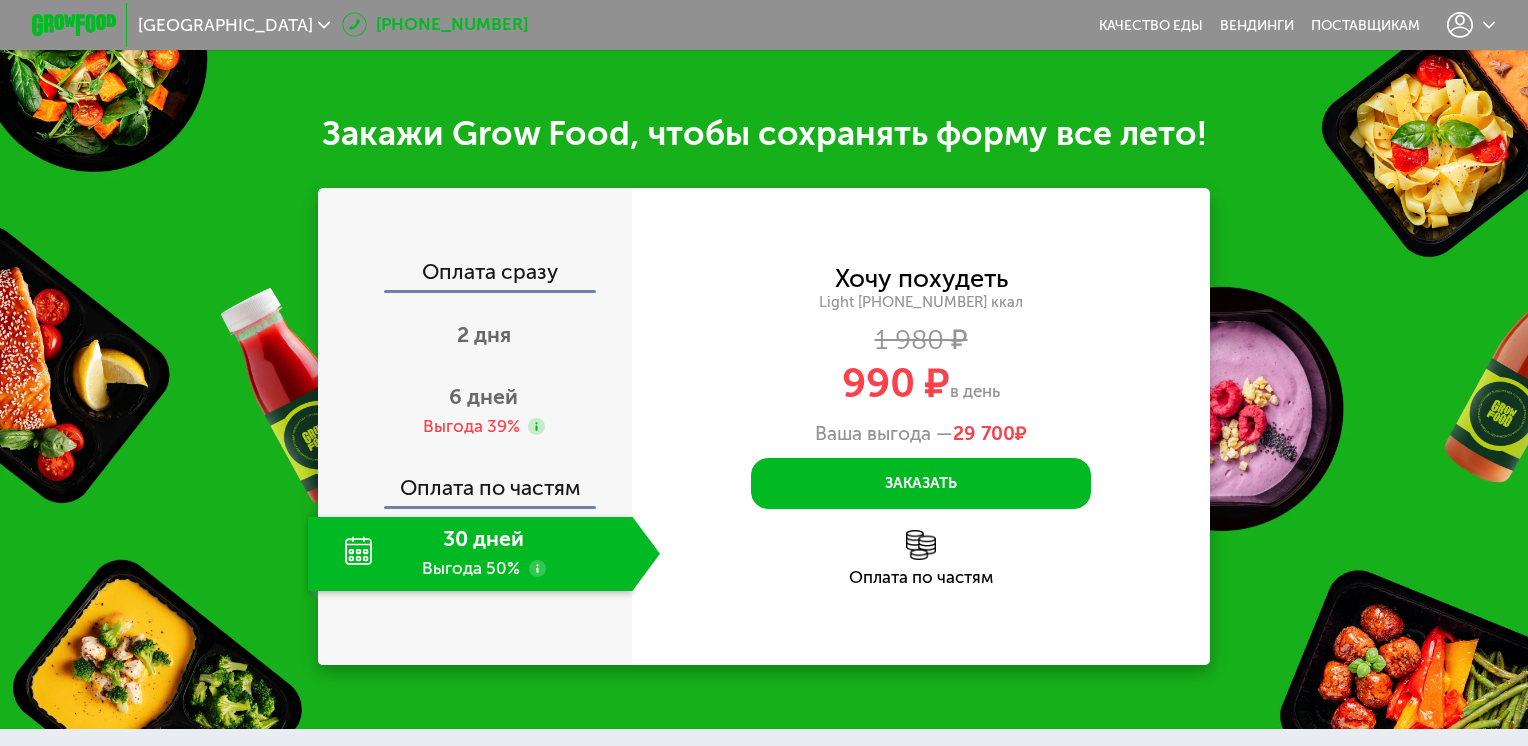 click on "[PHONE_NUMBER]" at bounding box center (435, 24) 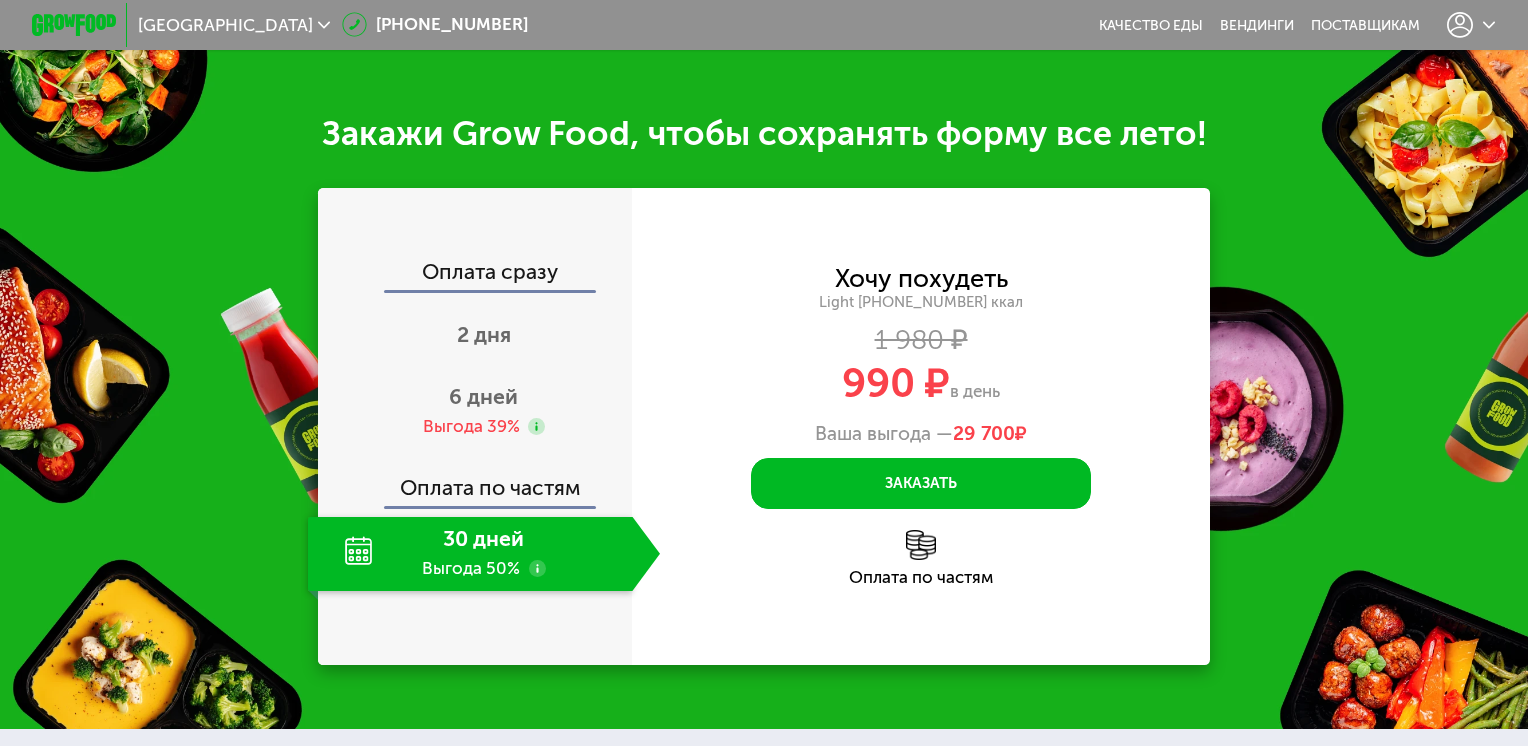 click on "Закажи Grow Food, чтобы сохранять форму все лето!" at bounding box center [764, 134] 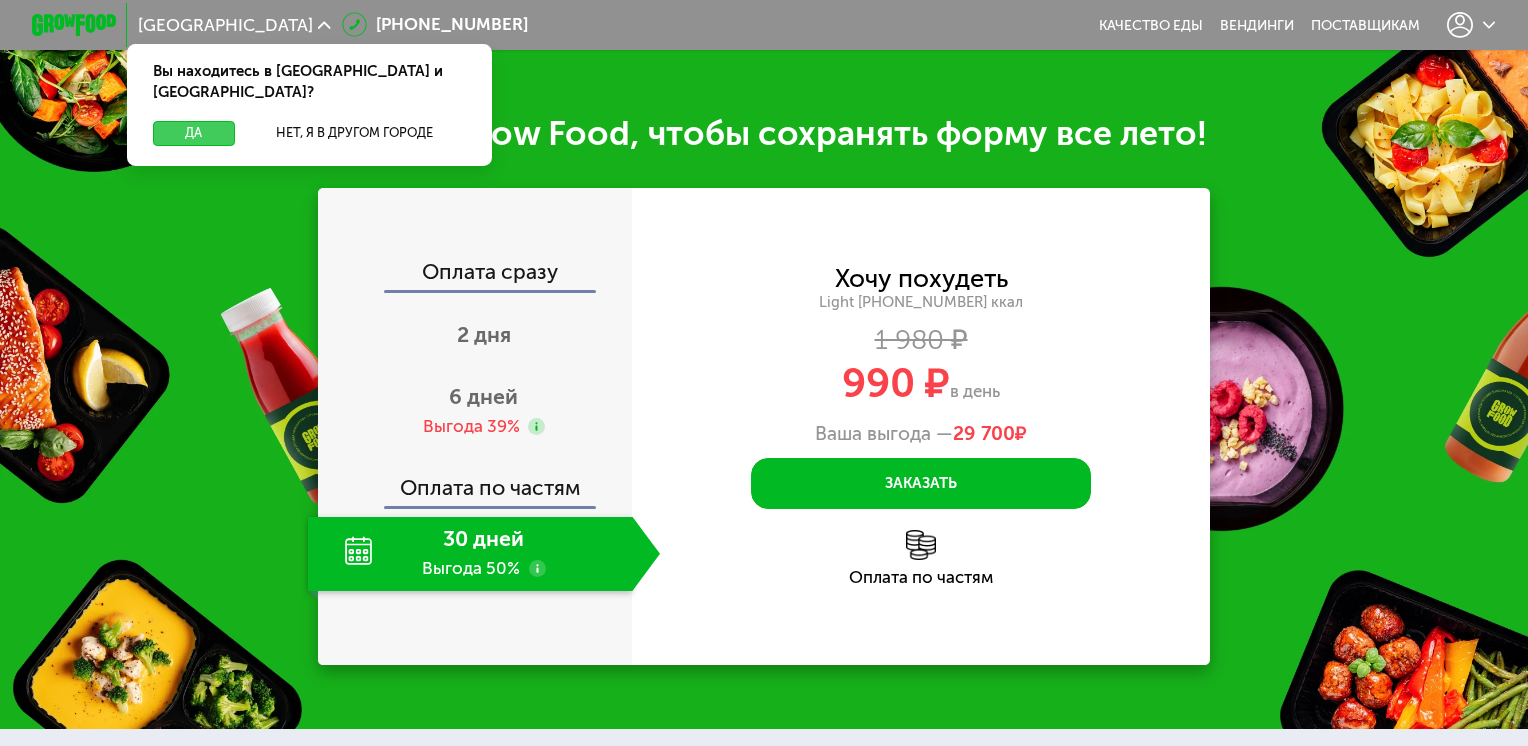 click on "Да" at bounding box center (194, 133) 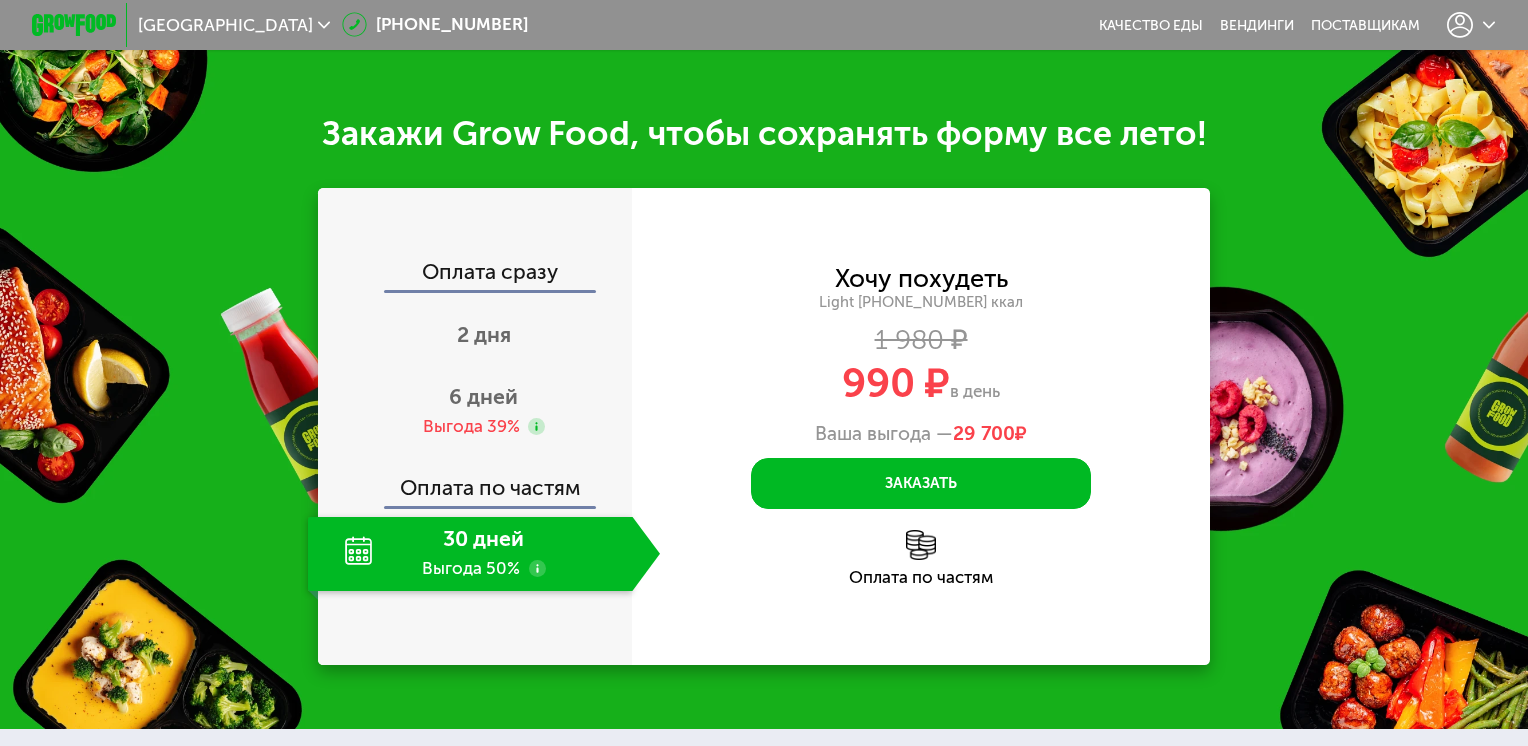 click on "1 980 ₽" at bounding box center [920, 339] 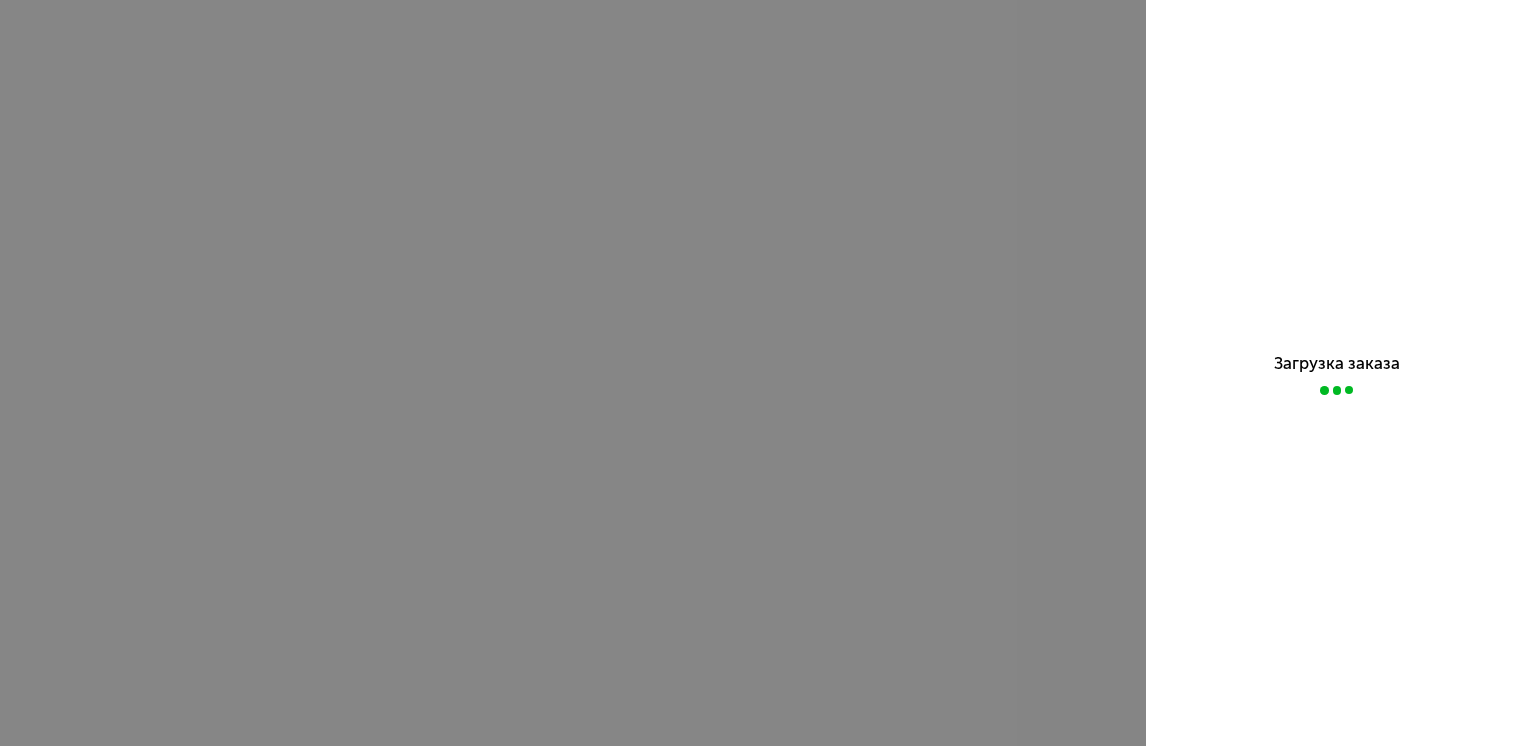 scroll, scrollTop: 0, scrollLeft: 0, axis: both 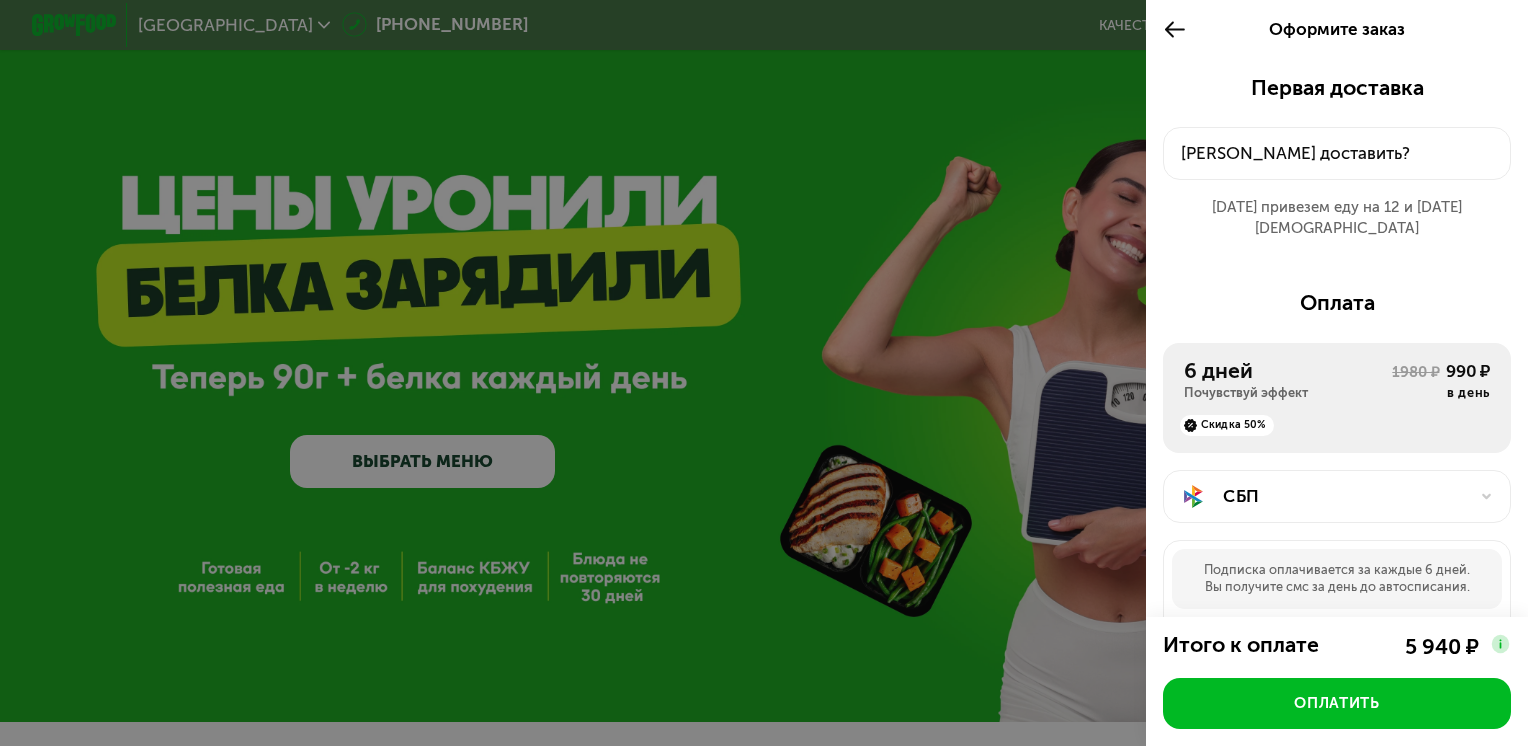 click 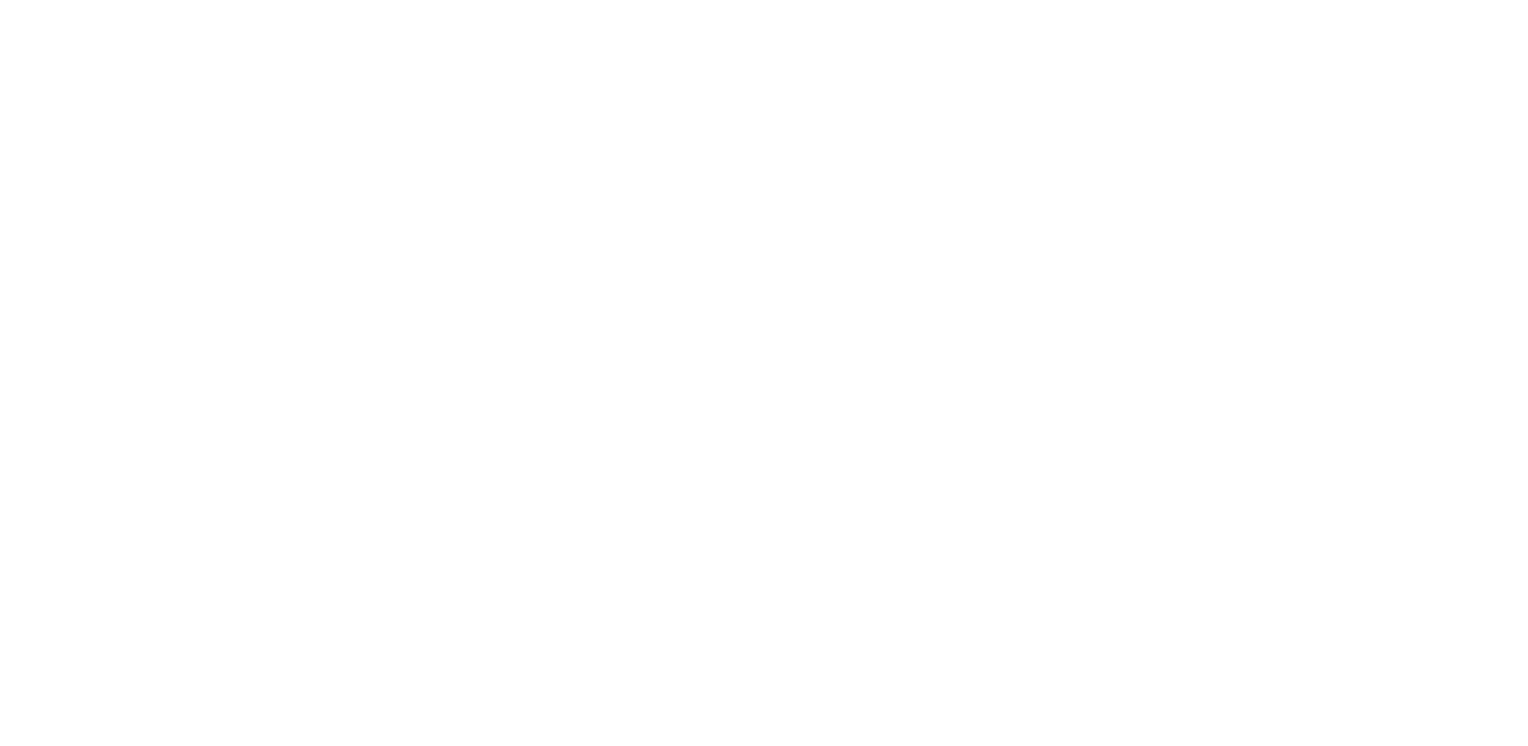 scroll, scrollTop: 0, scrollLeft: 0, axis: both 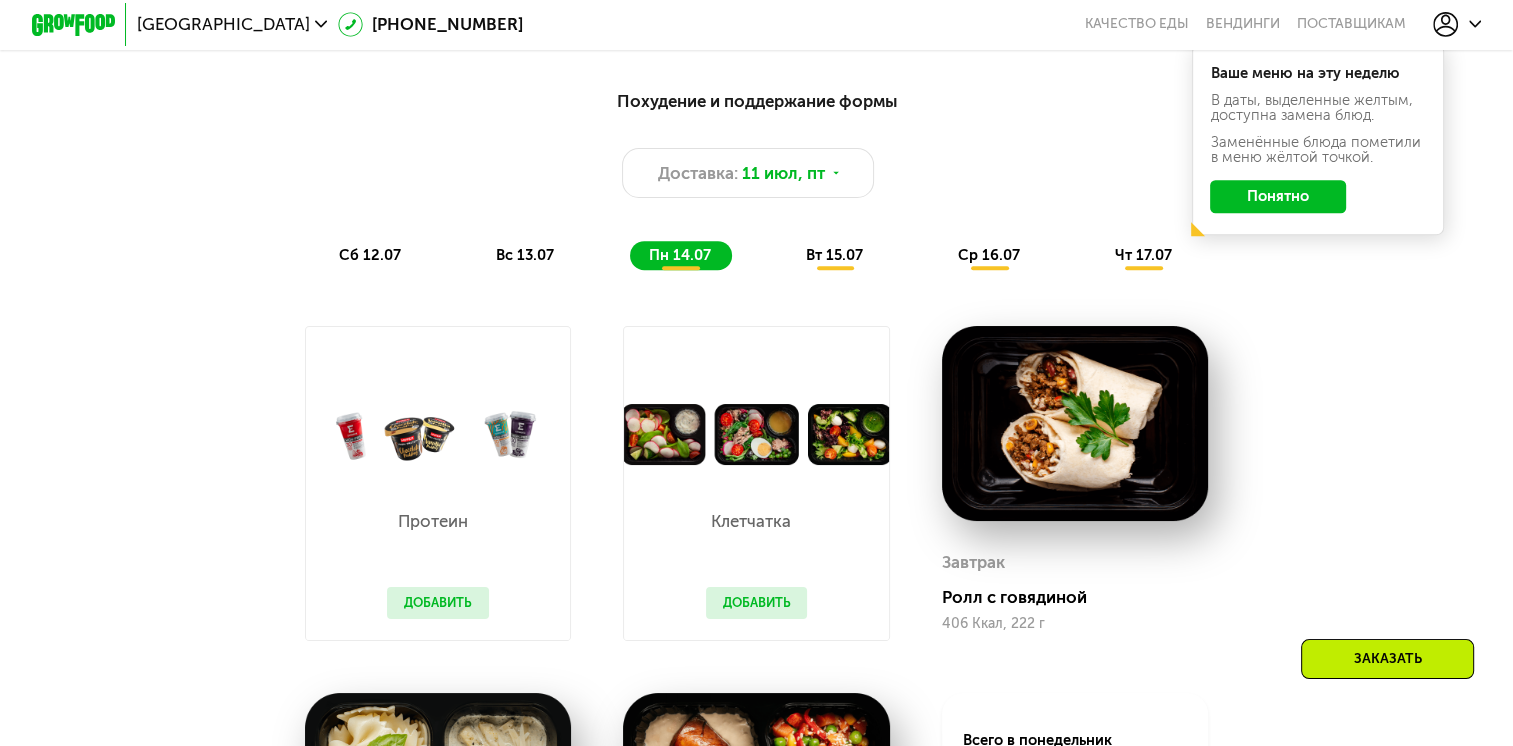 click on "Похудение и поддержание формы Доставка: 11 июл, пт сб 12.07 вс 13.07 пн 14.07 вт 15.07 ср 16.07 чт 17.07 Ваше меню на эту неделю В даты, выделенные желтым, доступна замена блюд. Заменённые блюда пометили в меню жёлтой точкой.  Понятно" at bounding box center (756, 179) 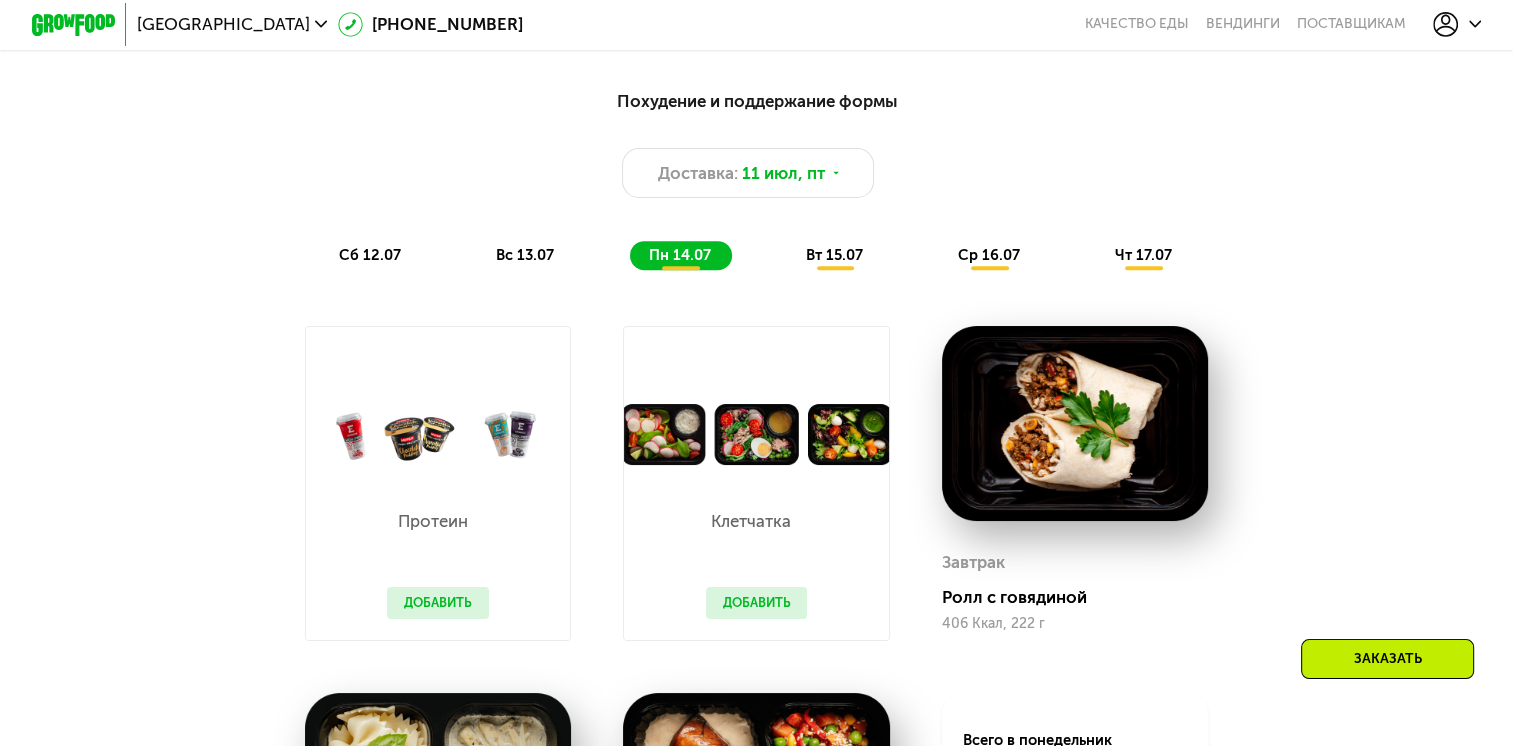 click on "Похудение и поддержание формы Доставка: 11 июл, пт сб 12.07 вс 13.07 пн 14.07 вт 15.07 ср 16.07 чт 17.07 Завтрак Кабачковые оладьи с семгой 321 Ккал, 160 г Обед Фирменный том ям  374 Ккал, 336 г Ужин Тортеллини с рикоттой 337 Ккал, 210 г  Всего в субботу 1032 Ккал 55  Белки  58  Жиры  74  Углеводы  Завтрак Чиабатта с курицей и сыром 591 Ккал, 188 г Обед Феттучини с лососем 408 Ккал, 250 г Ужин Курица с овощами на гриле 212 Ккал, 210 г  Всего в воскресенье 1211 Ккал 61  Белки  78  Жиры  67  Углеводы  Протеин  Добавить  Клетчатка  Добавить  Завтрак Ролл с говядиной 406 Ккал, 222 г Обед Паста с курицей и шпинатом 548 Ккал, 360 г 96" at bounding box center [756, 595] 